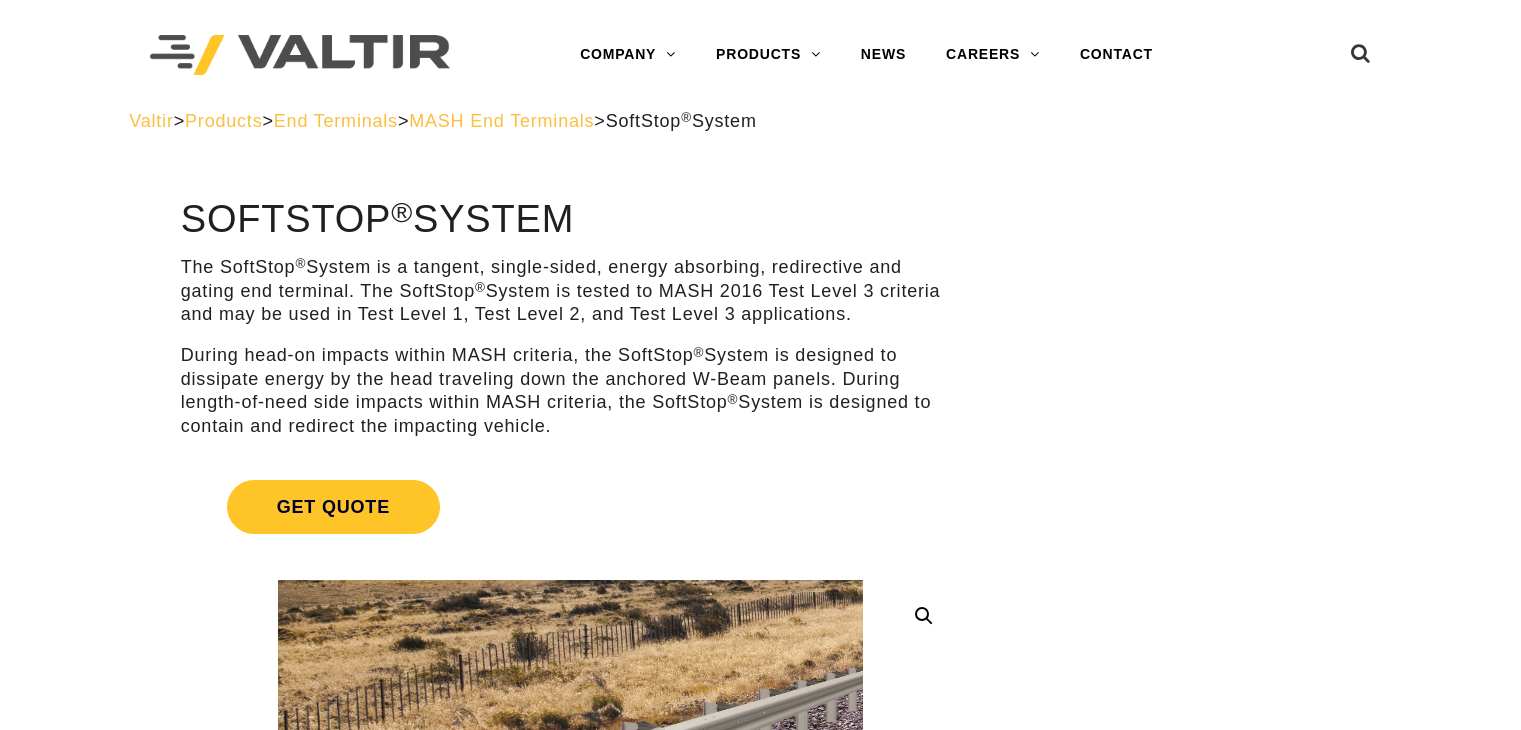 scroll, scrollTop: 0, scrollLeft: 0, axis: both 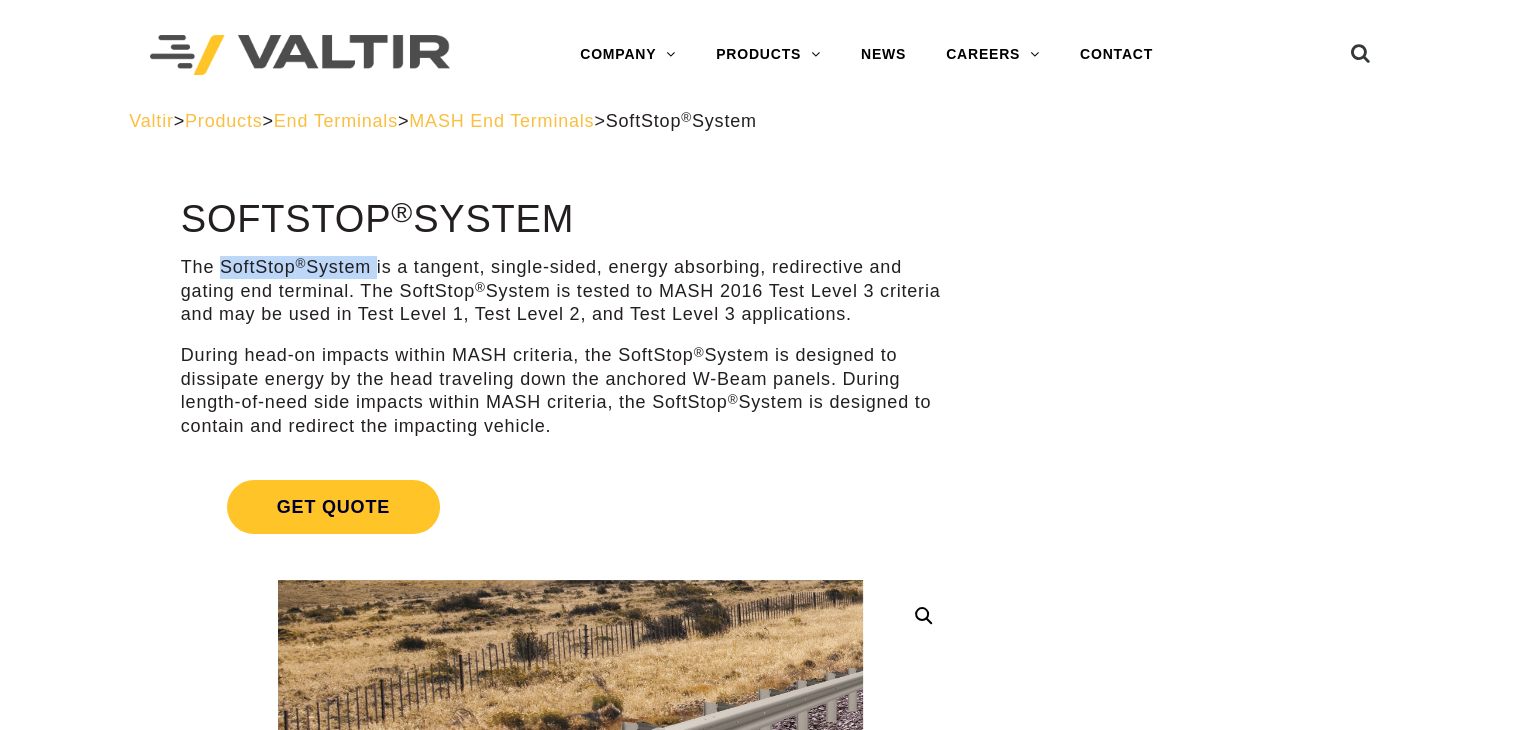 drag, startPoint x: 225, startPoint y: 269, endPoint x: 378, endPoint y: 269, distance: 153 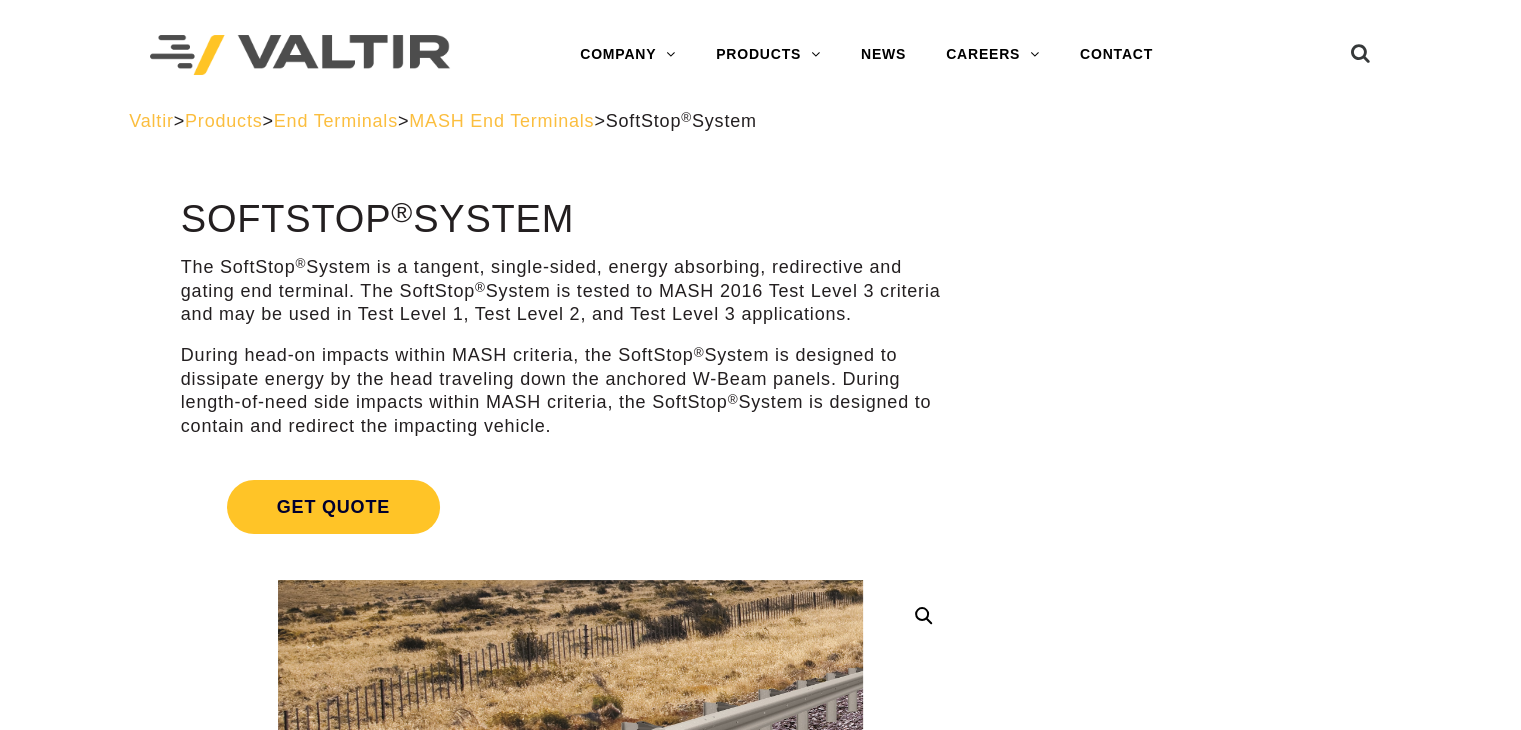 click on "During head-on impacts within MASH criteria, the SoftStop ®  System is designed to dissipate energy by the head traveling down the anchored W-Beam panels. During length-of-need side impacts within MASH criteria, the SoftStop ®  System is designed to contain and redirect the impacting vehicle." at bounding box center [570, 391] 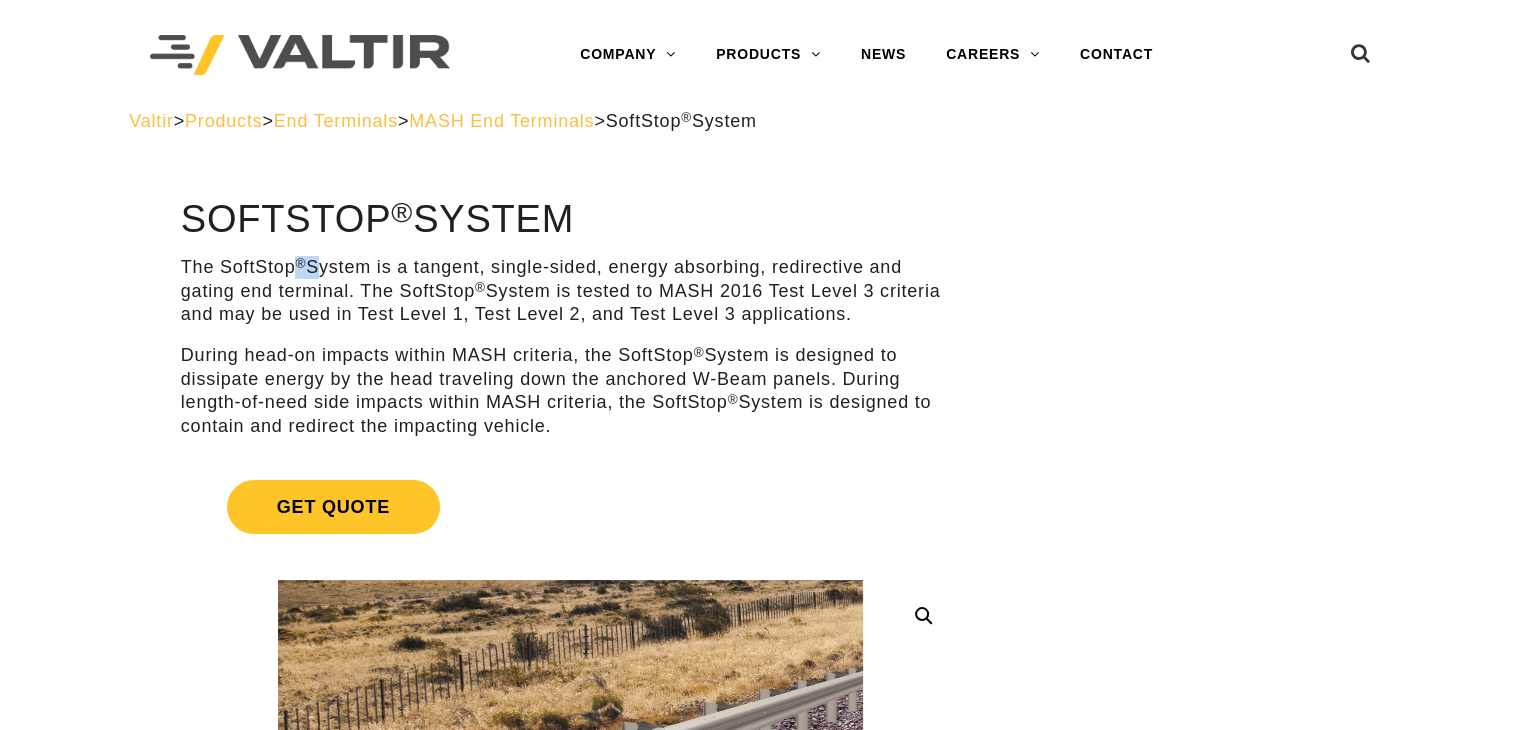 click on "®" at bounding box center (300, 263) 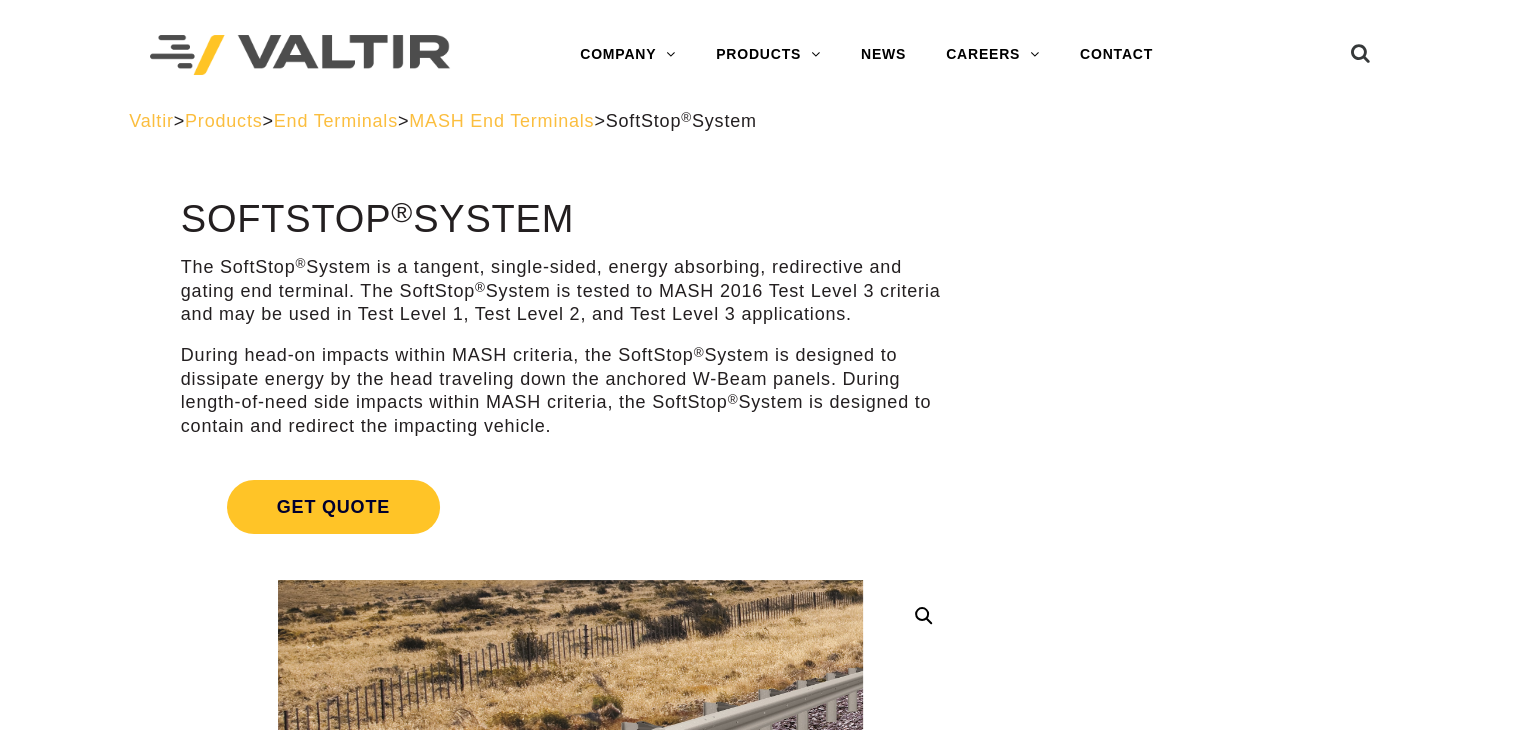 click on "The SoftStop ®  System is a tangent, single-sided, energy absorbing, redirective and gating end terminal. The SoftStop ®  System is tested to MASH 2016 Test Level 3 criteria and may be used in Test Level 1, Test Level 2, and Test Level 3 applications.
During head-on impacts within MASH criteria, the SoftStop ®  System is designed to dissipate energy by the head traveling down the anchored W-Beam panels. During length-of-need side impacts within MASH criteria, the SoftStop ®  System is designed to contain and redirect the impacting vehicle." at bounding box center [570, 347] 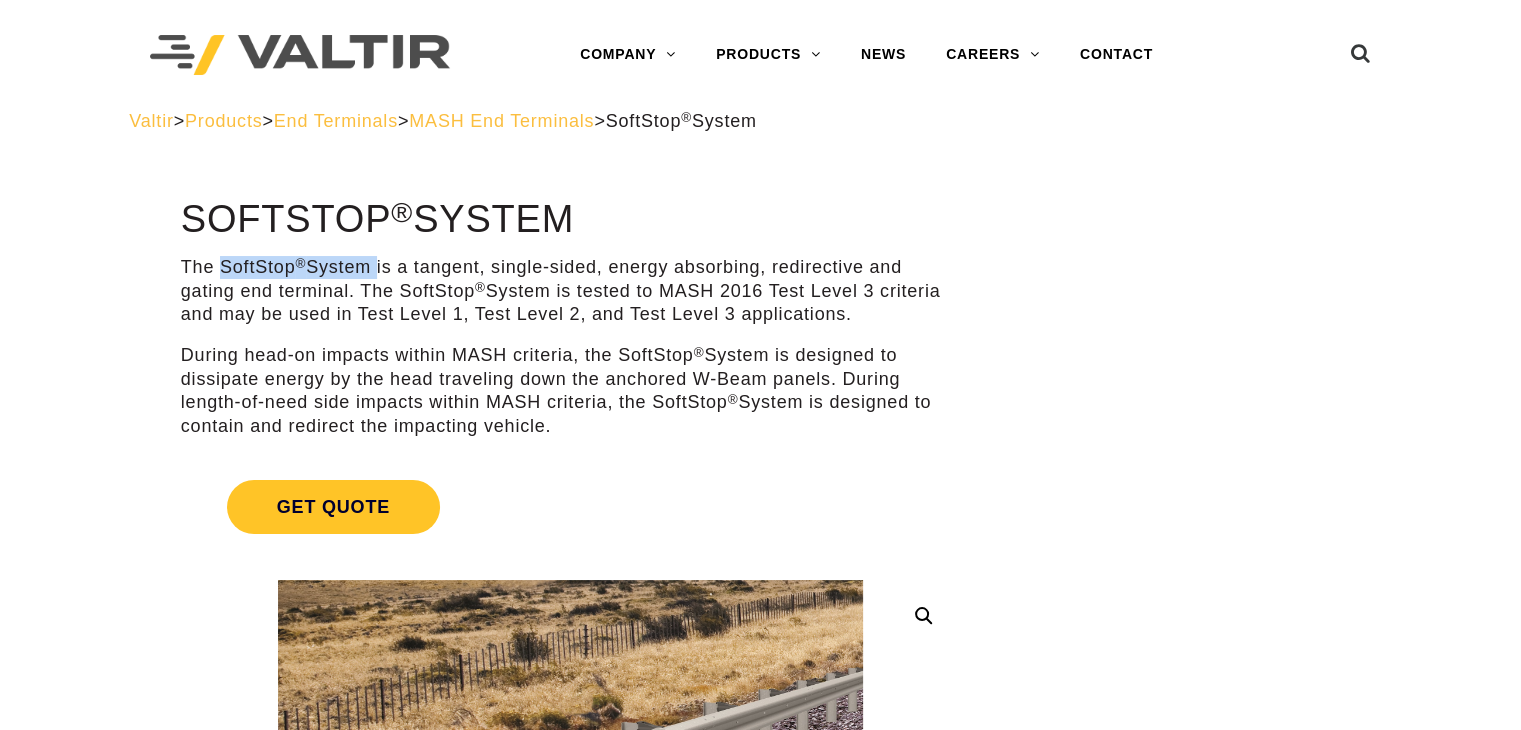 drag, startPoint x: 220, startPoint y: 265, endPoint x: 377, endPoint y: 269, distance: 157.05095 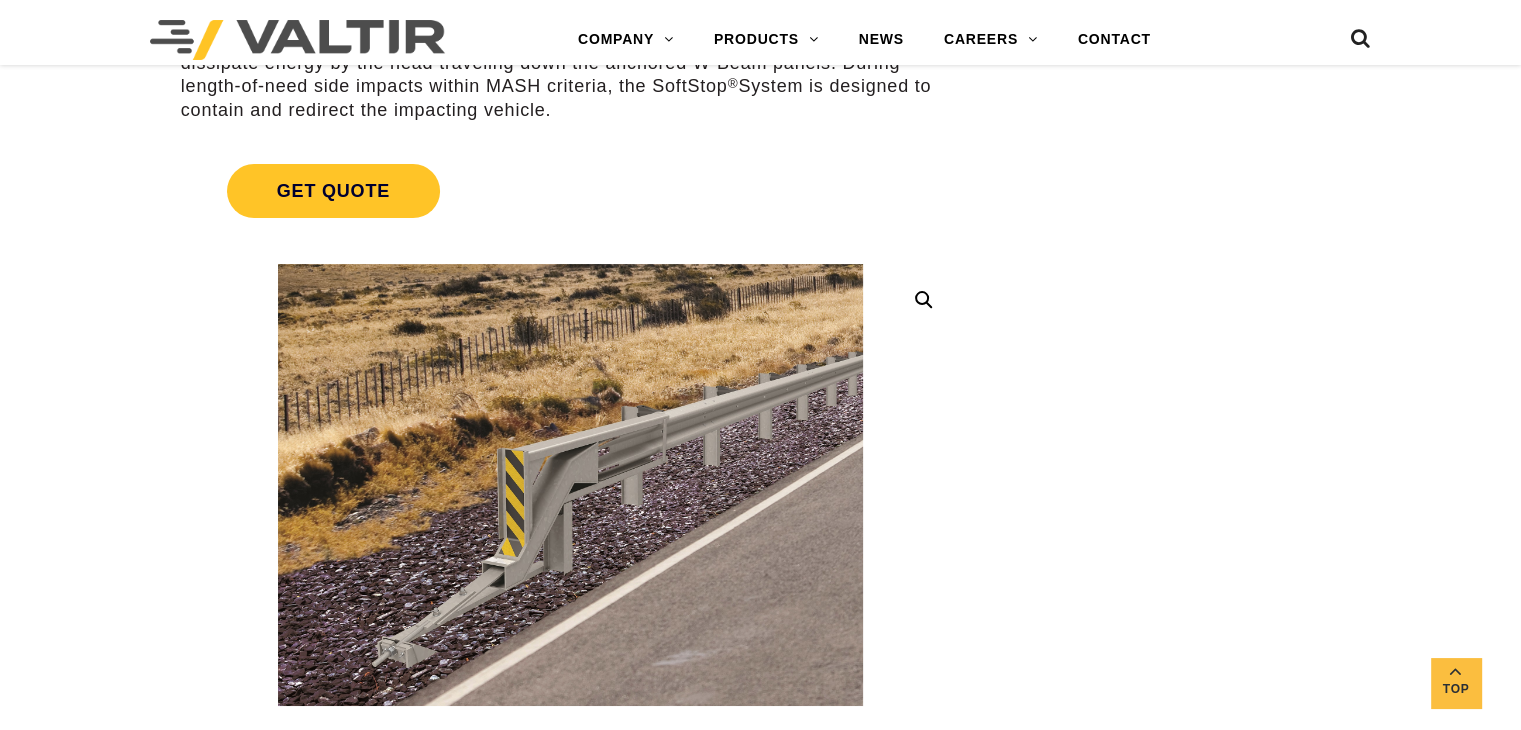 scroll, scrollTop: 232, scrollLeft: 0, axis: vertical 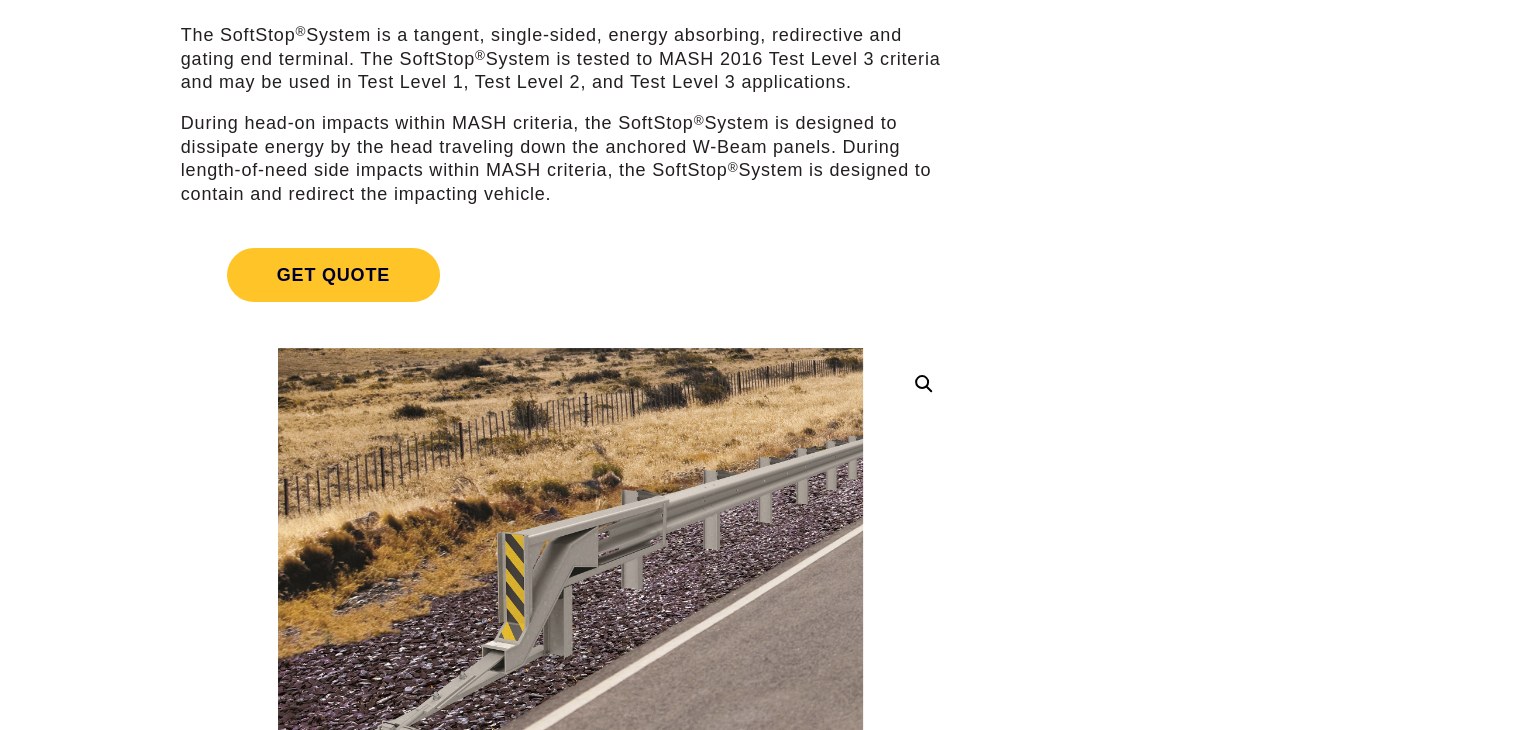 click on "During head-on impacts within MASH criteria, the SoftStop ®  System is designed to dissipate energy by the head traveling down the anchored W-Beam panels. During length-of-need side impacts within MASH criteria, the SoftStop ®  System is designed to contain and redirect the impacting vehicle." at bounding box center [570, 159] 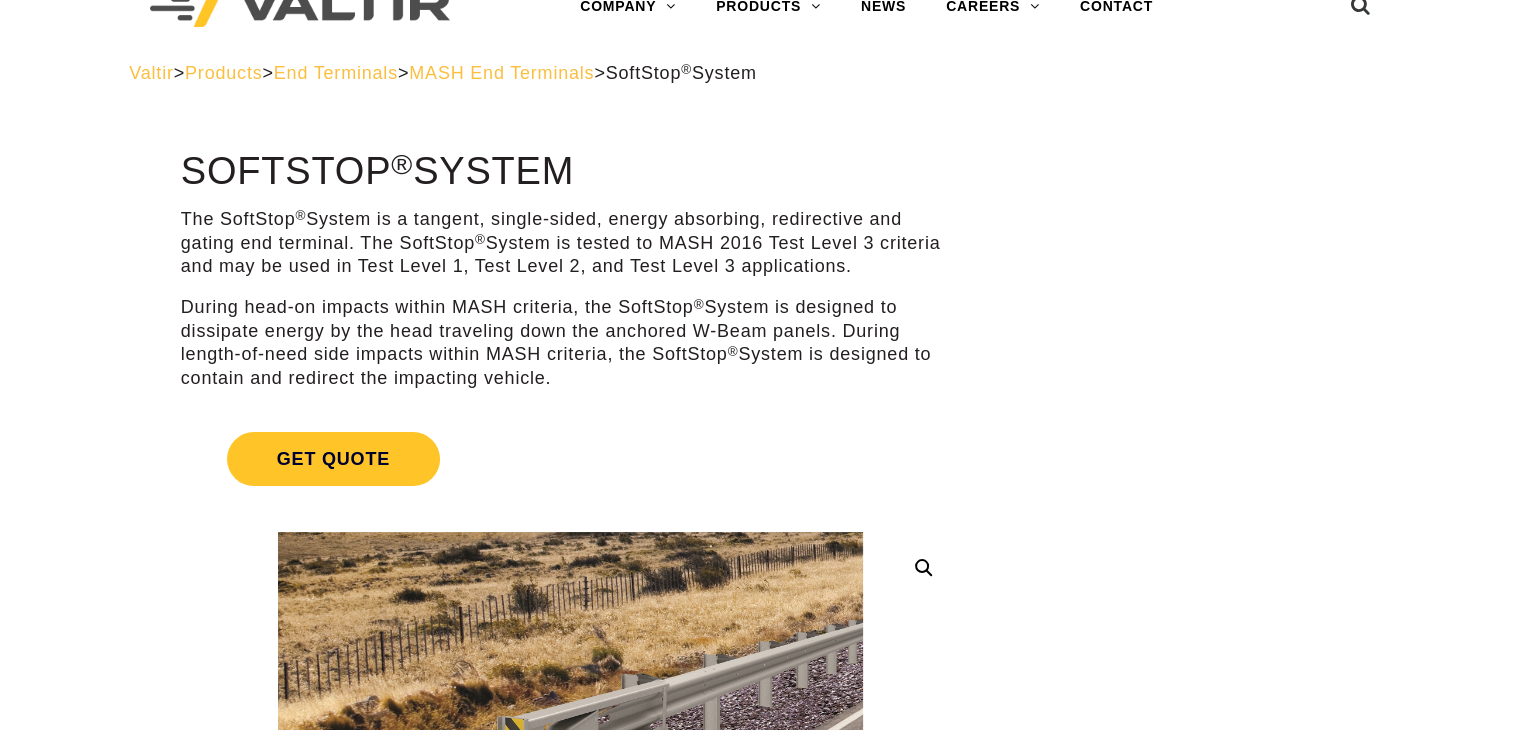 scroll, scrollTop: 0, scrollLeft: 0, axis: both 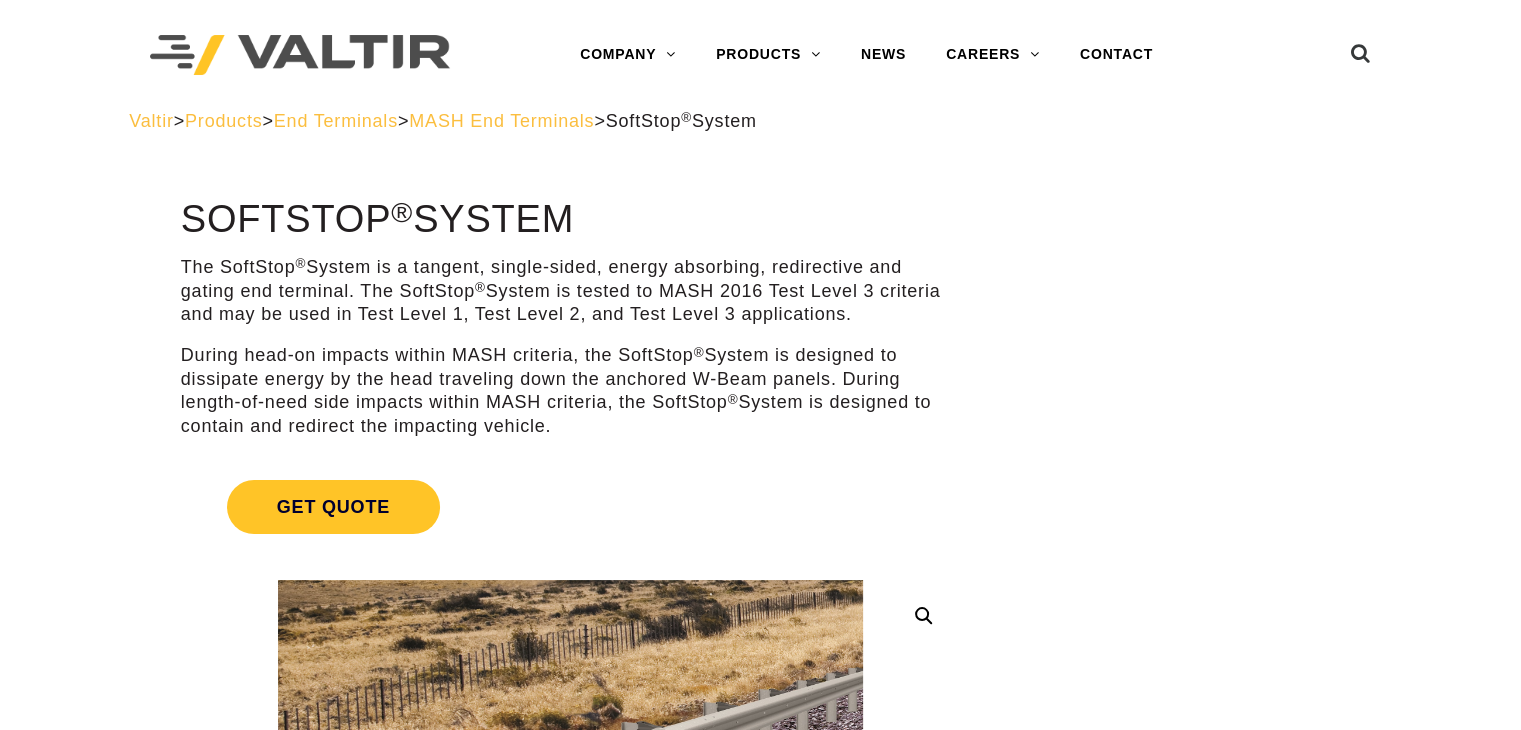 click on "MASH End Terminals" at bounding box center (501, 121) 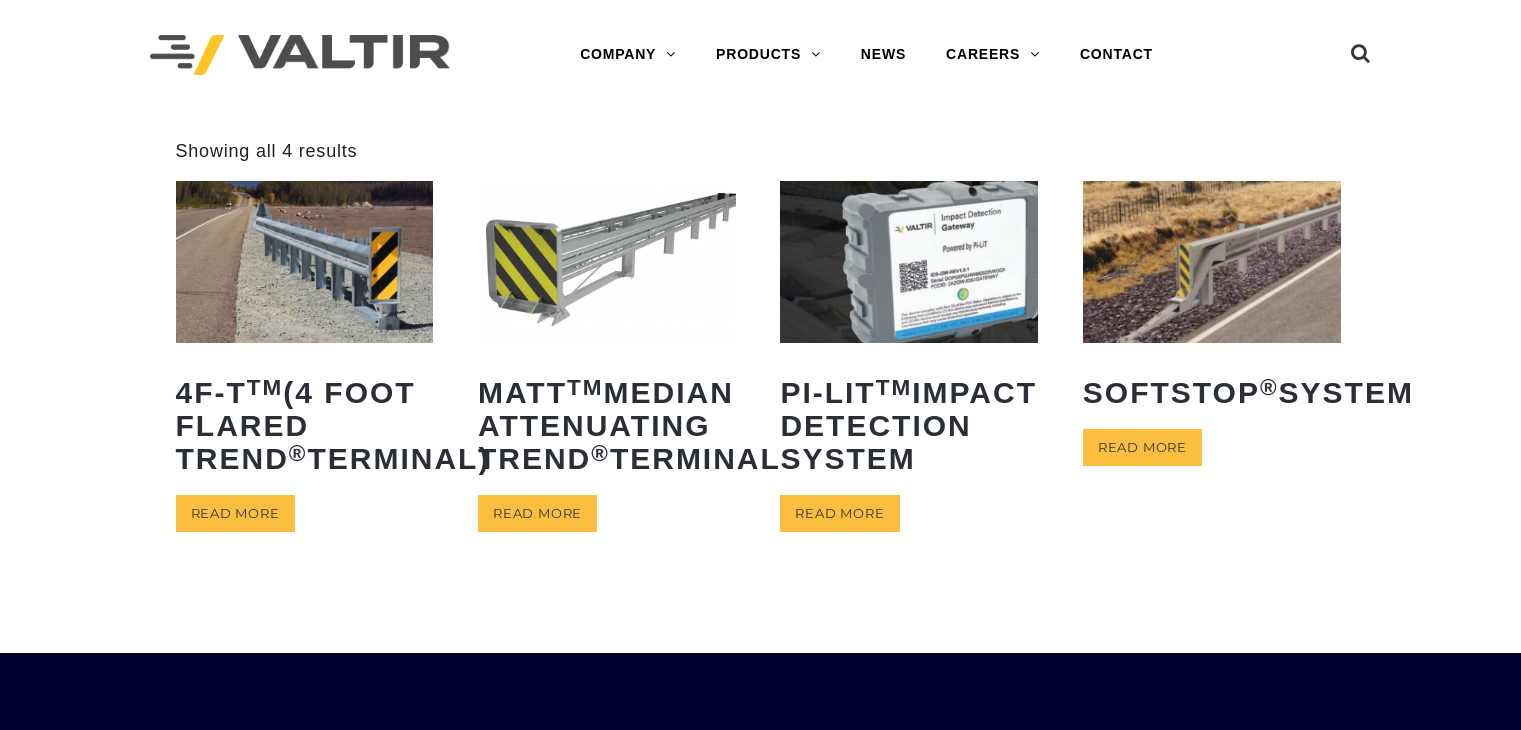 scroll, scrollTop: 0, scrollLeft: 0, axis: both 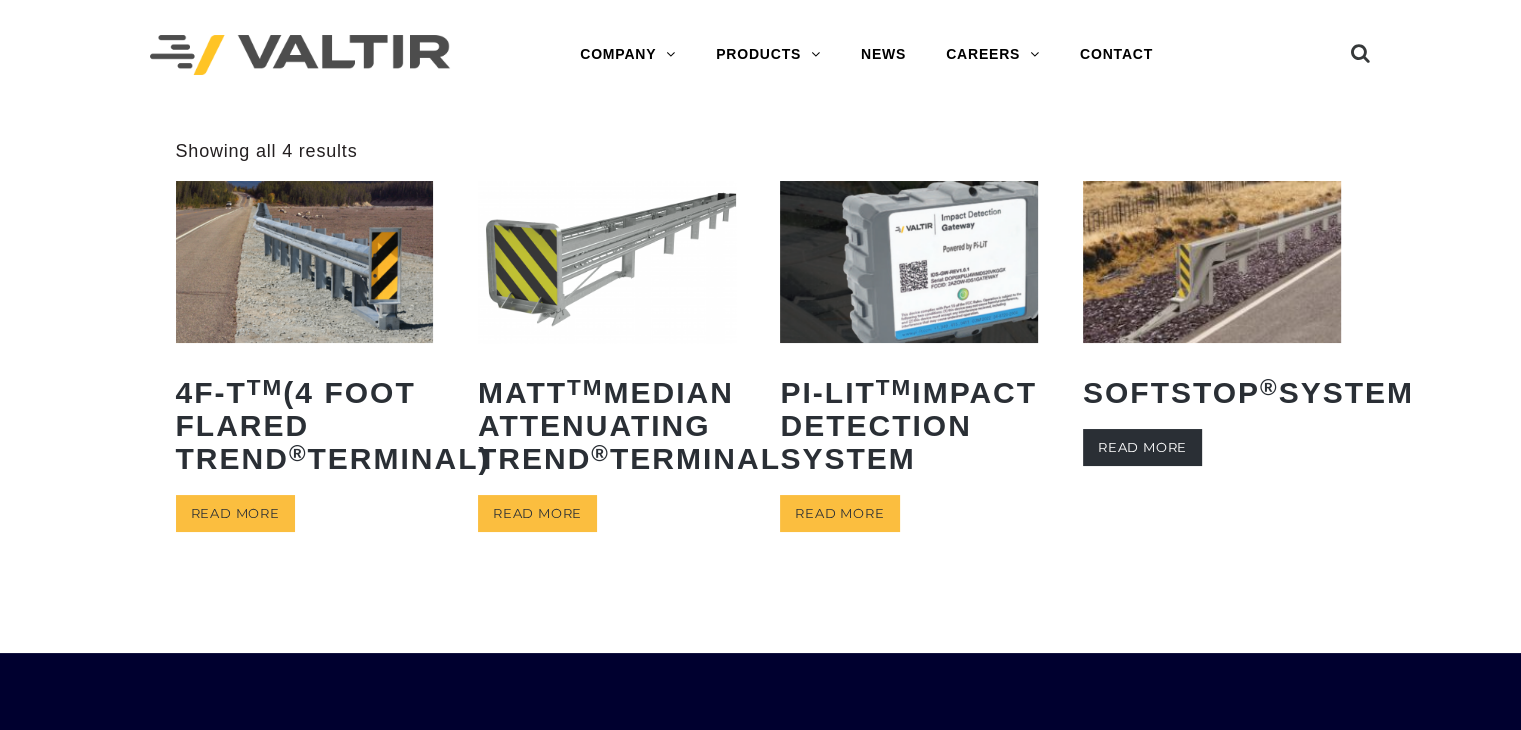 click on "Read more" at bounding box center (1142, 447) 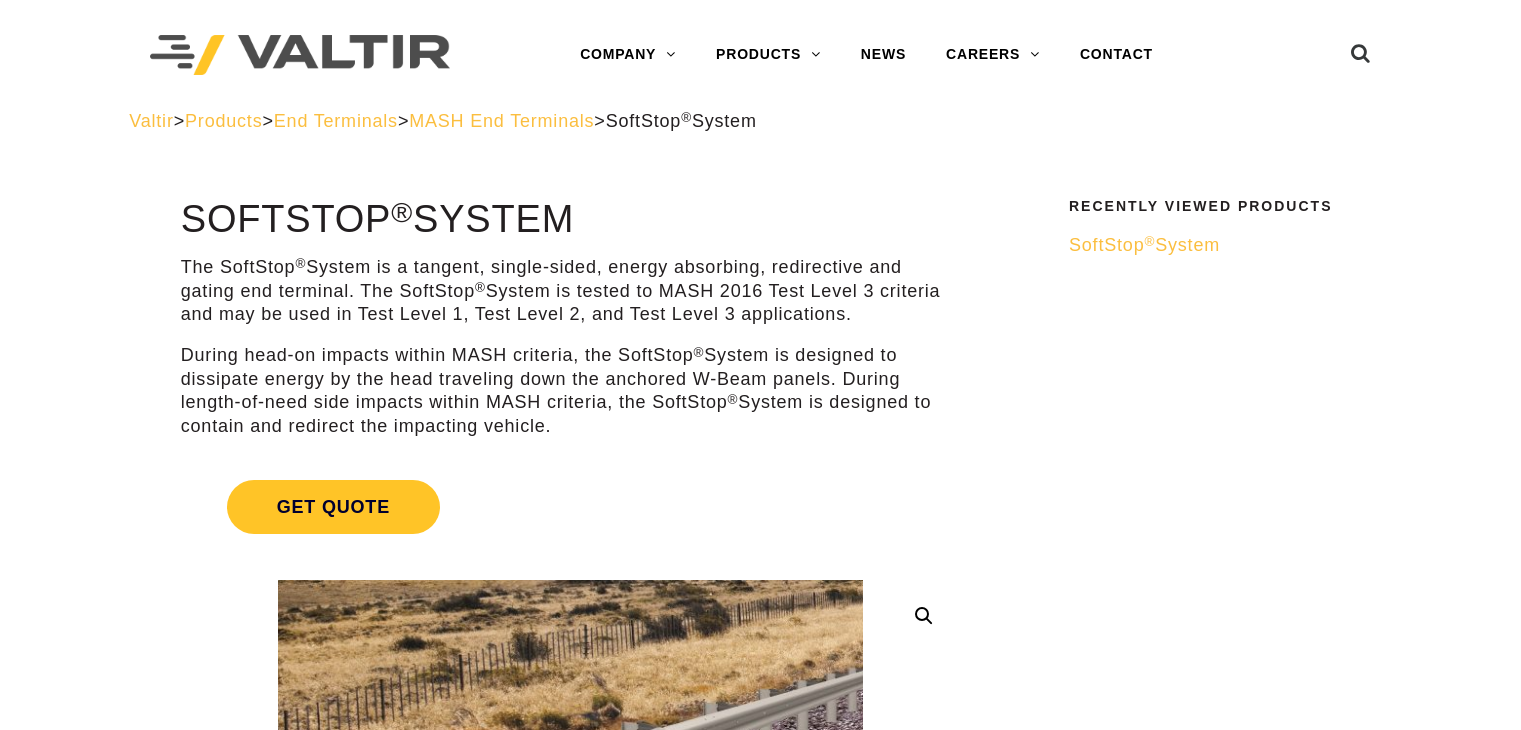 scroll, scrollTop: 0, scrollLeft: 0, axis: both 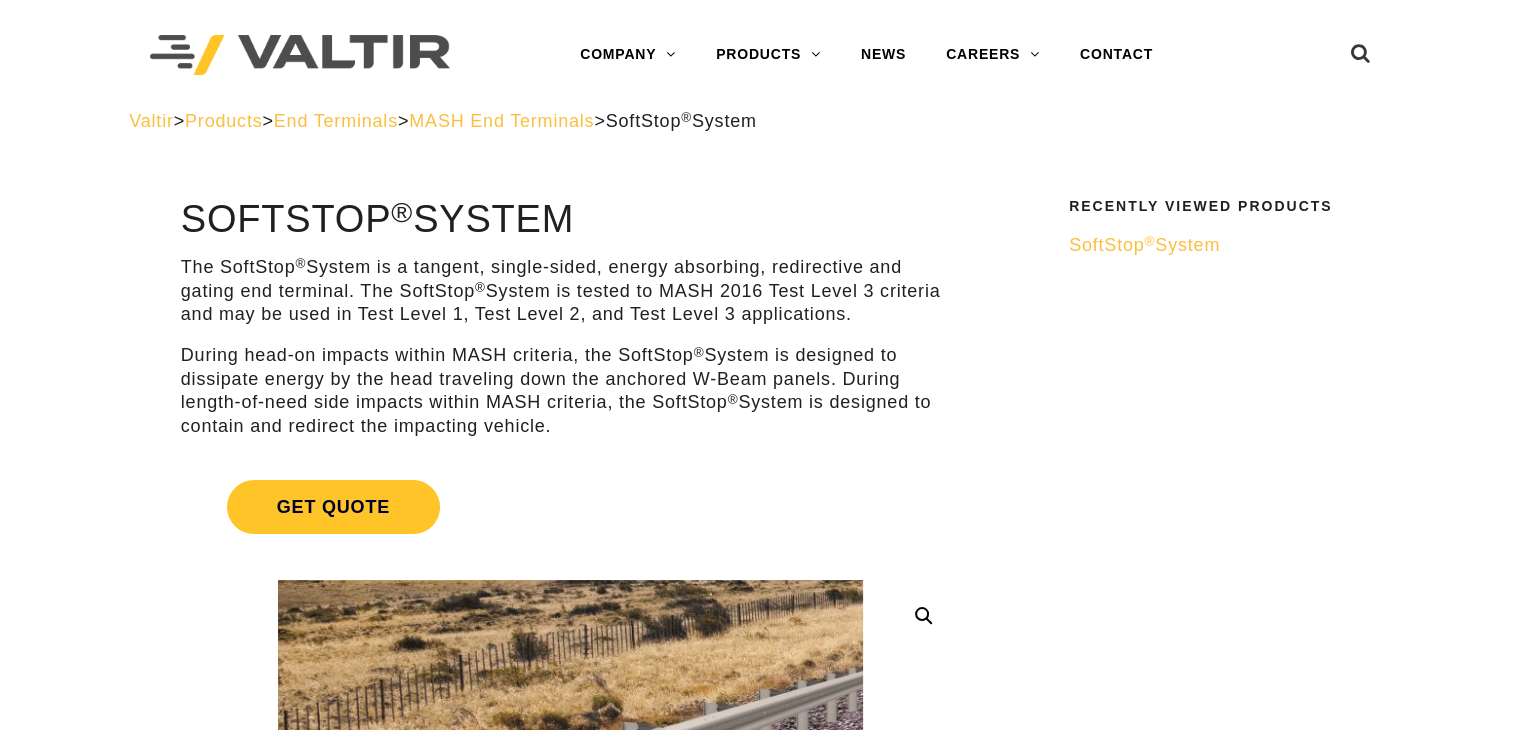 drag, startPoint x: 590, startPoint y: 218, endPoint x: 184, endPoint y: 216, distance: 406.0049 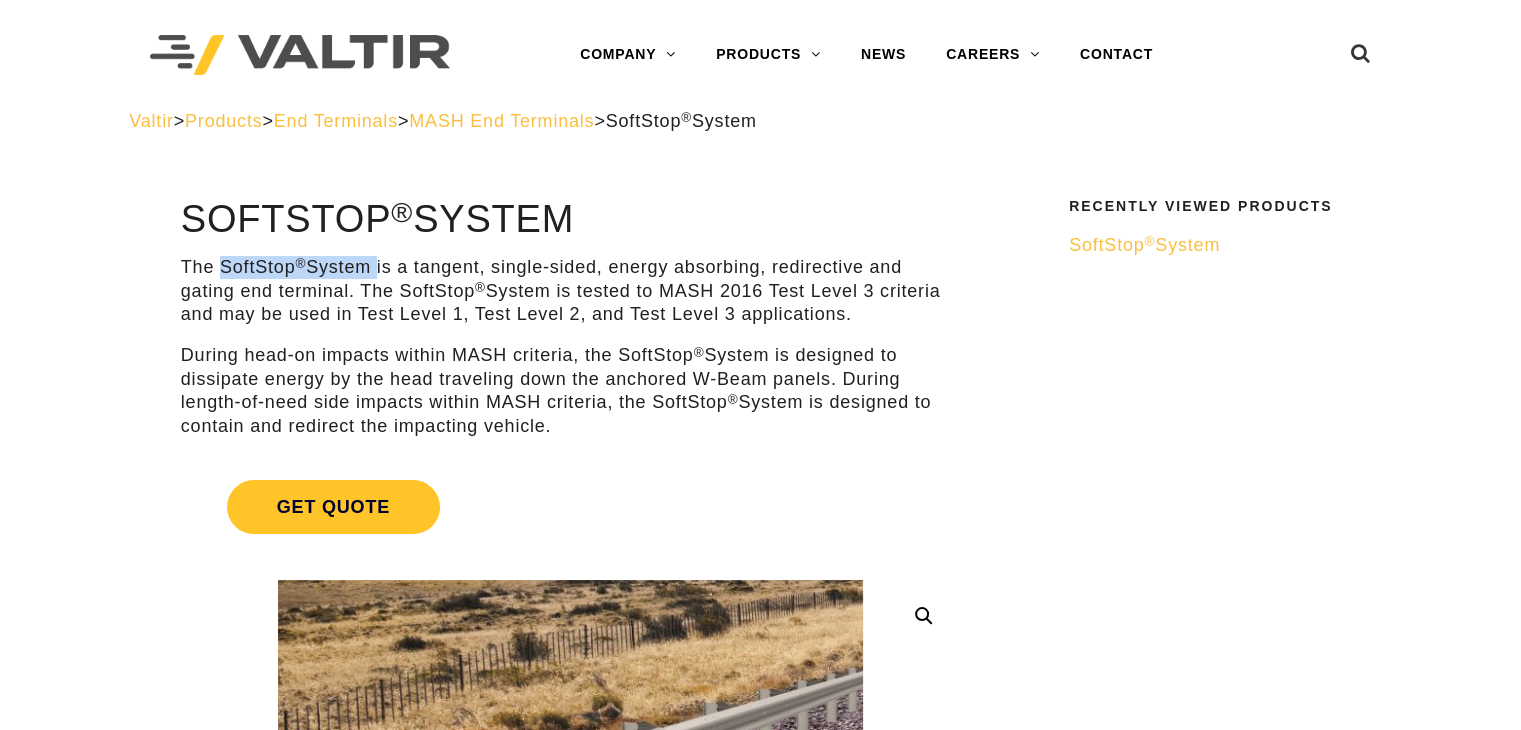drag, startPoint x: 221, startPoint y: 268, endPoint x: 374, endPoint y: 269, distance: 153.00327 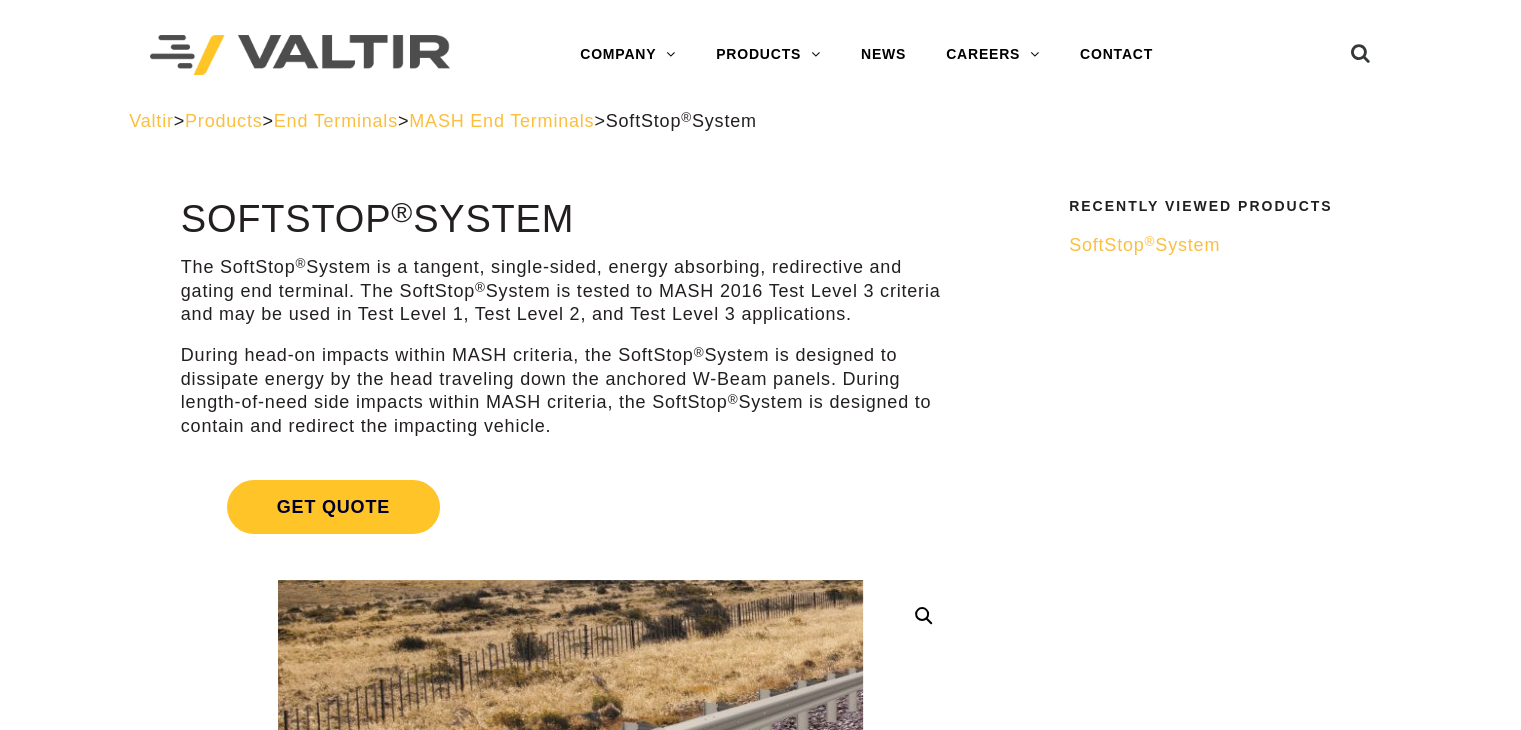 click on "The SoftStop ®  System is a tangent, single-sided, energy absorbing, redirective and gating end terminal. The SoftStop ®  System is tested to MASH 2016 Test Level 3 criteria and may be used in Test Level 1, Test Level 2, and Test Level 3 applications." at bounding box center [570, 291] 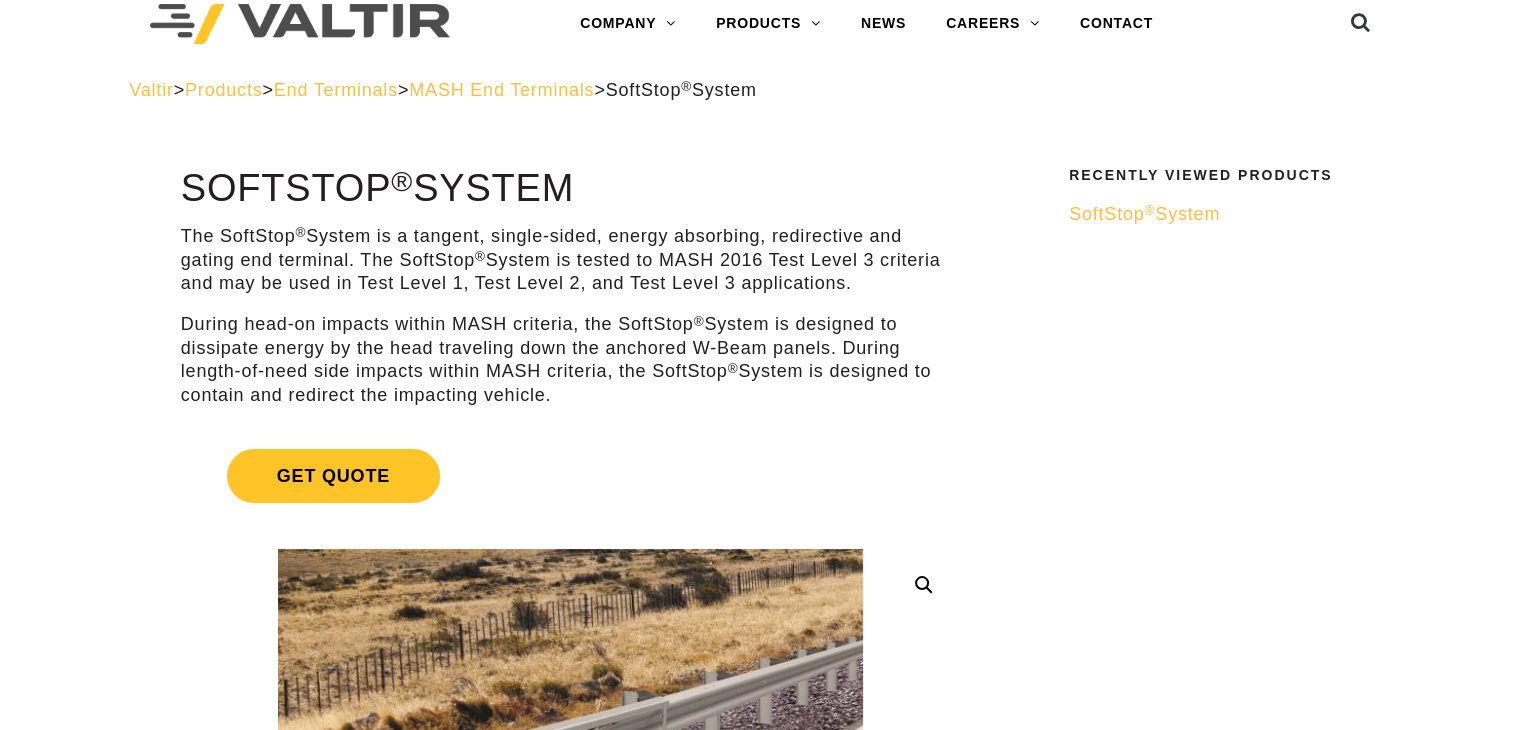 scroll, scrollTop: 30, scrollLeft: 0, axis: vertical 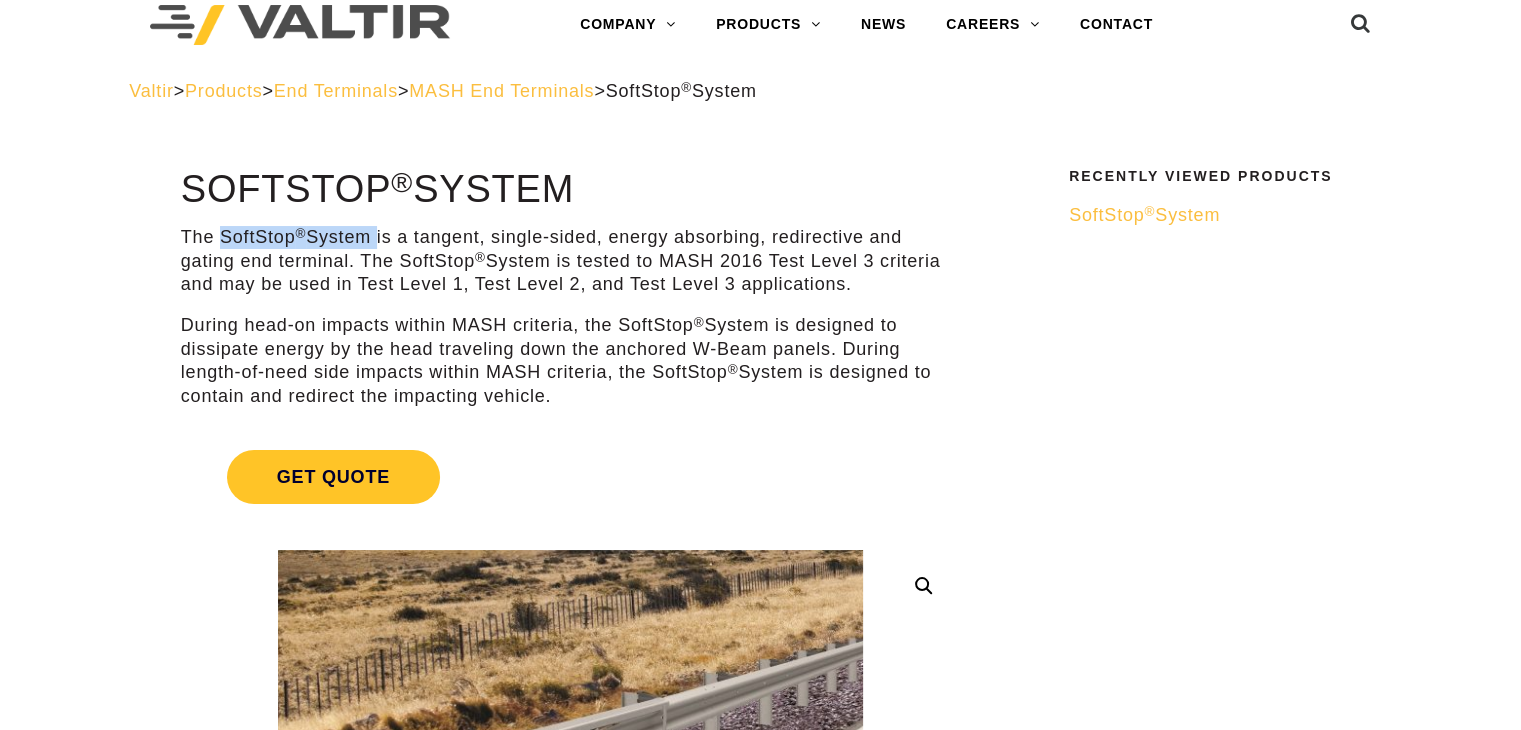 drag, startPoint x: 222, startPoint y: 239, endPoint x: 372, endPoint y: 235, distance: 150.05333 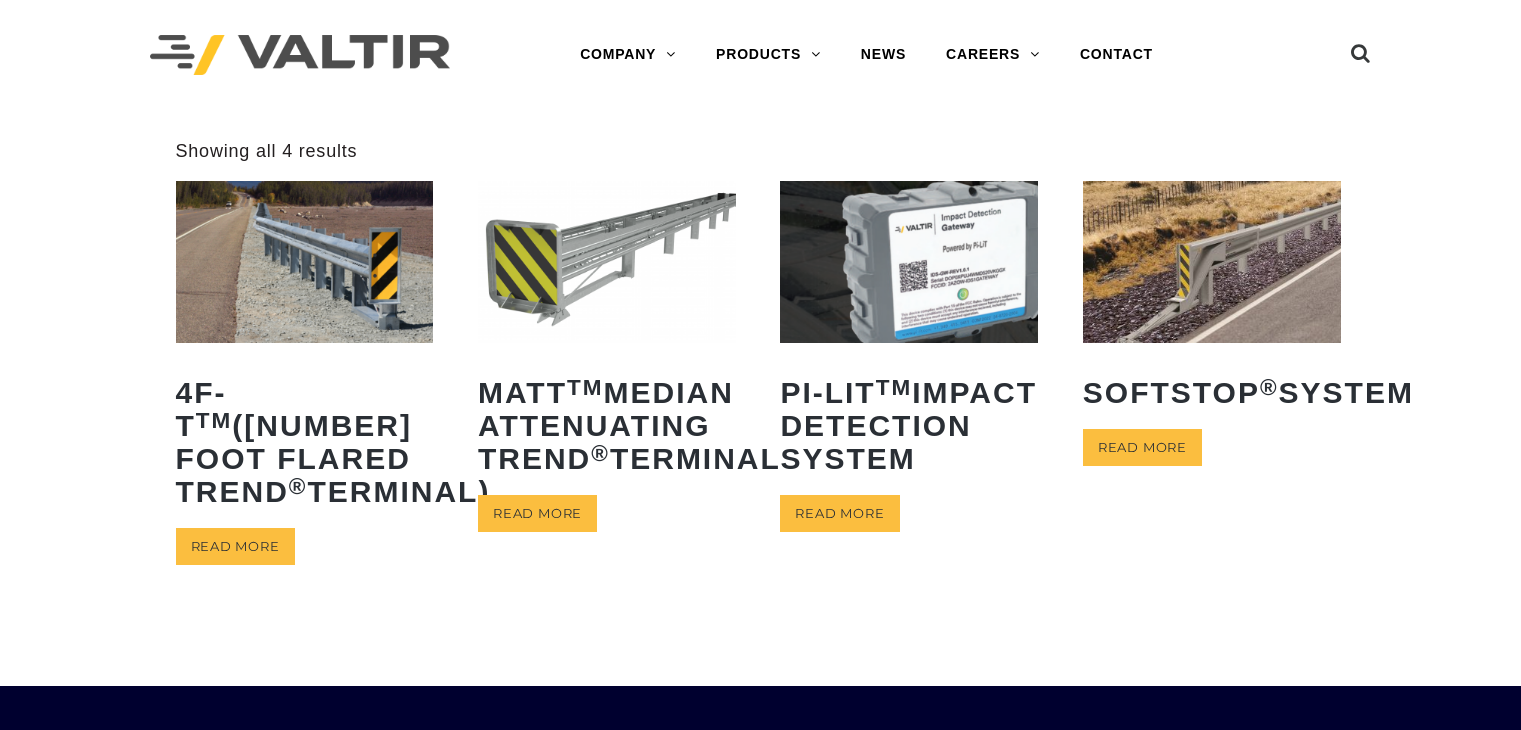 scroll, scrollTop: 220, scrollLeft: 0, axis: vertical 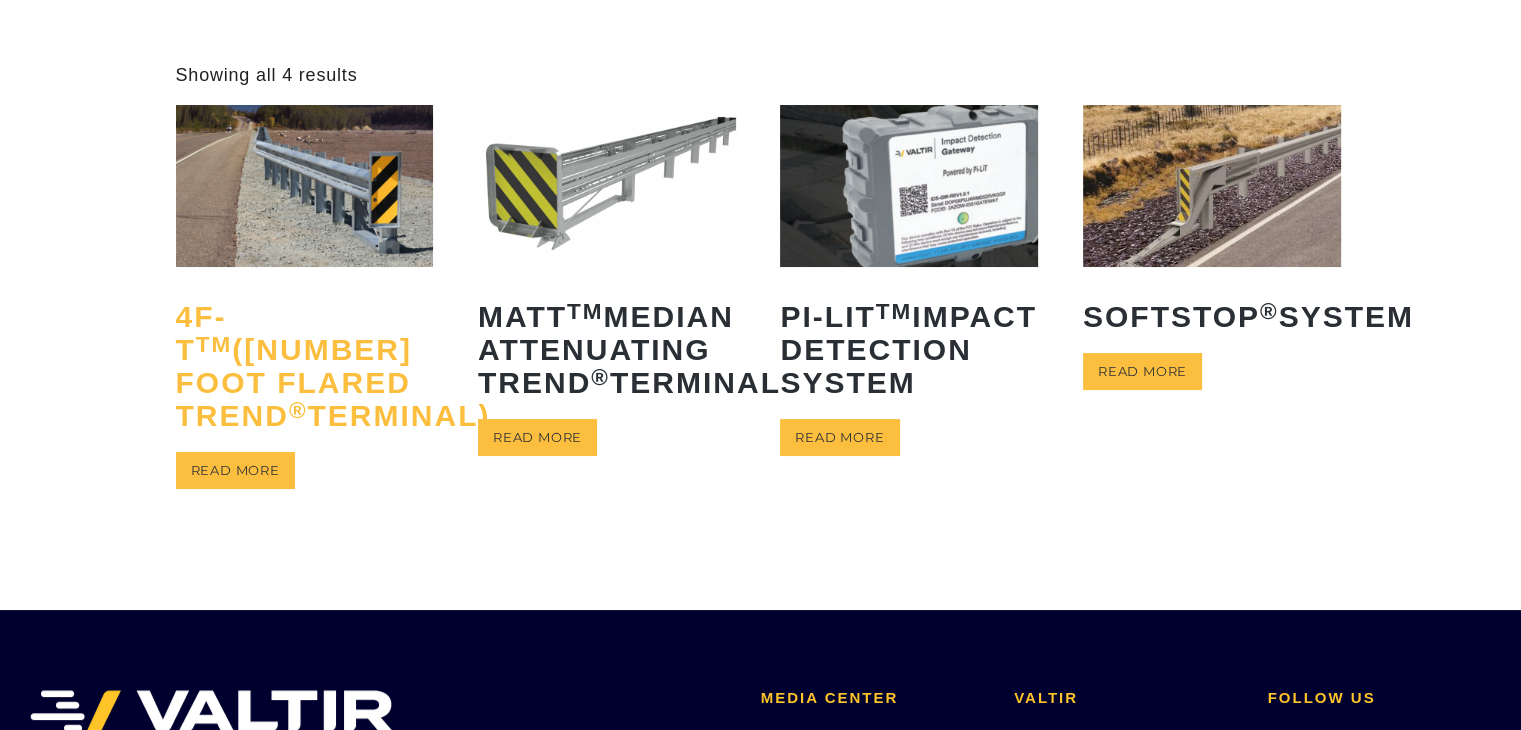 click on "4F-T TM  (4 Foot Flared TREND ®  Terminal)" at bounding box center (305, 366) 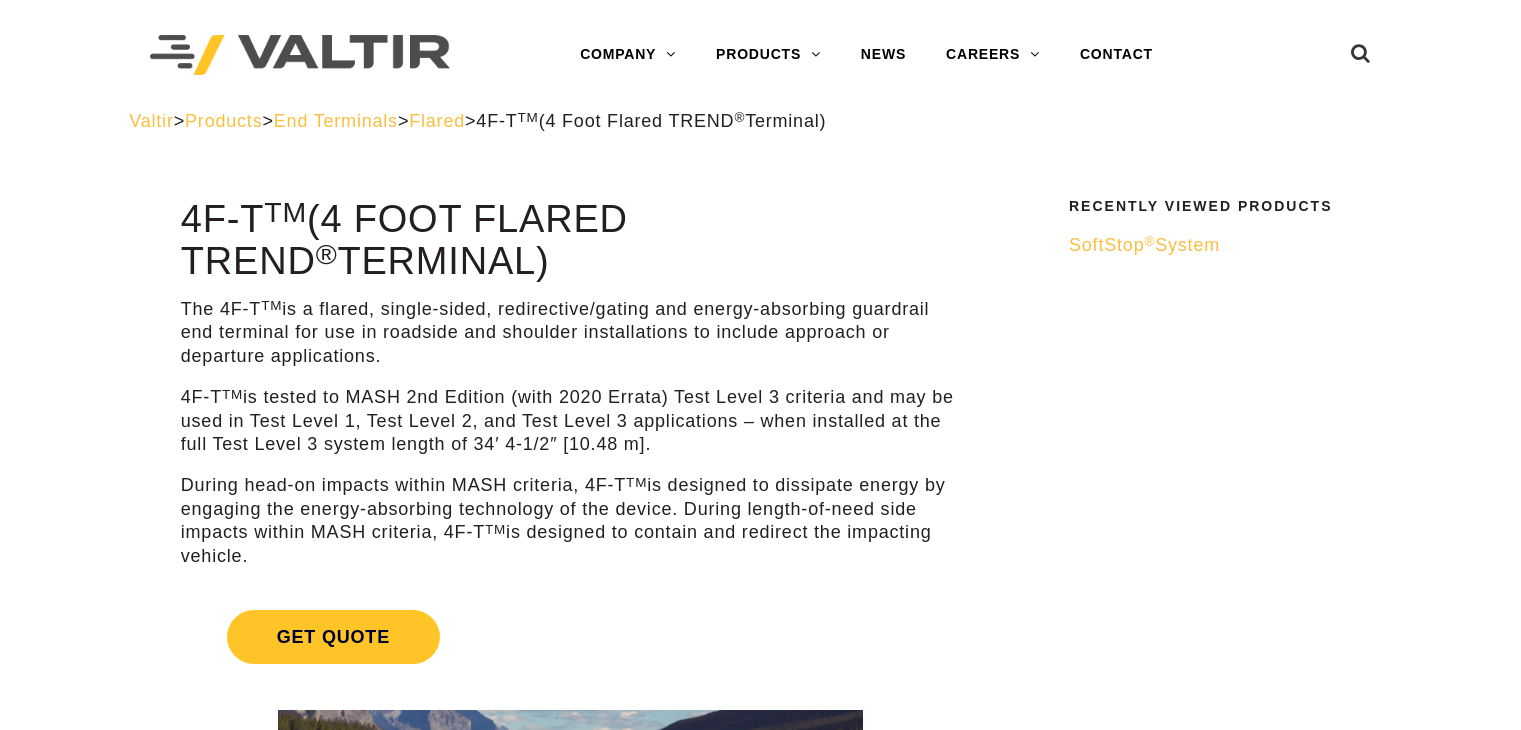 scroll, scrollTop: 0, scrollLeft: 0, axis: both 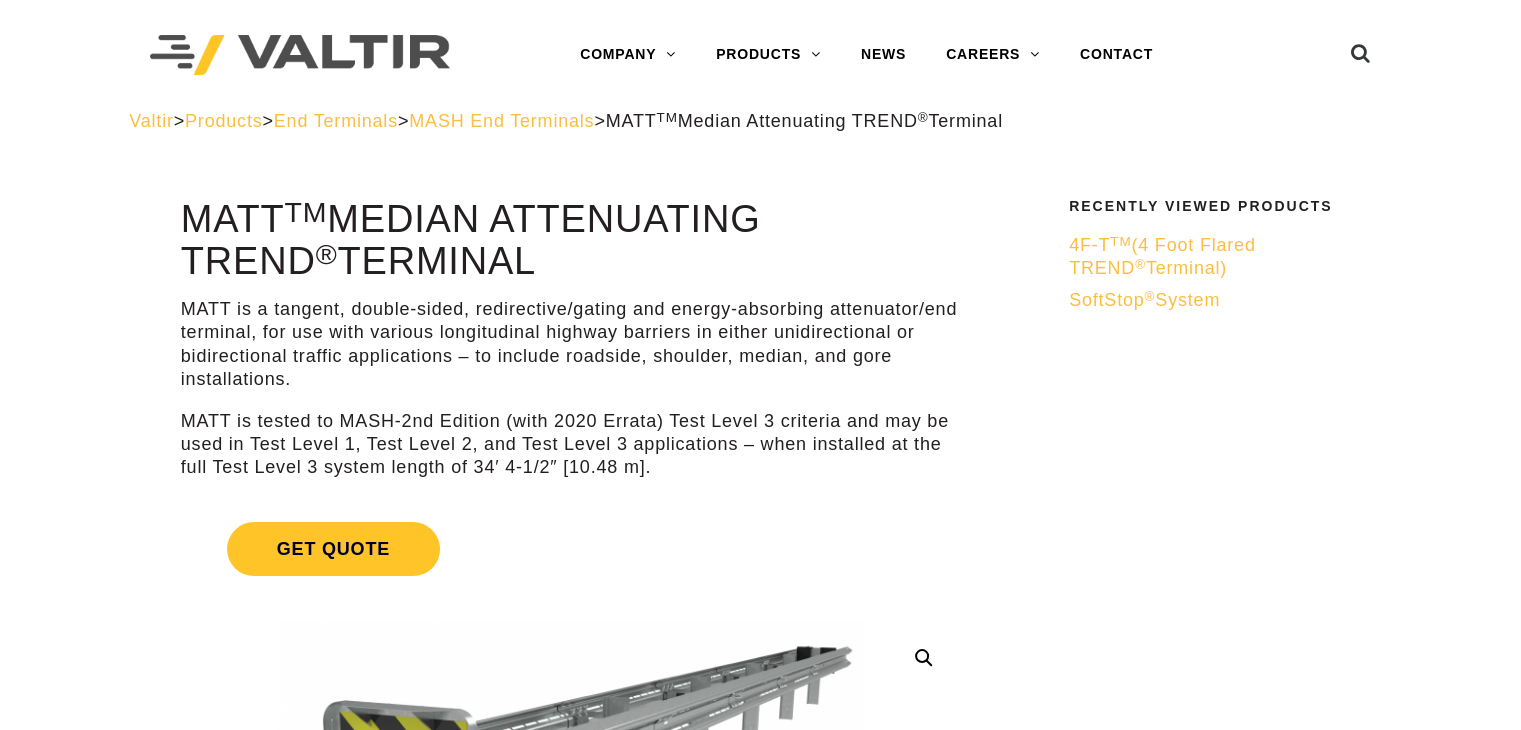 click on "MASH End Terminals" at bounding box center (501, 121) 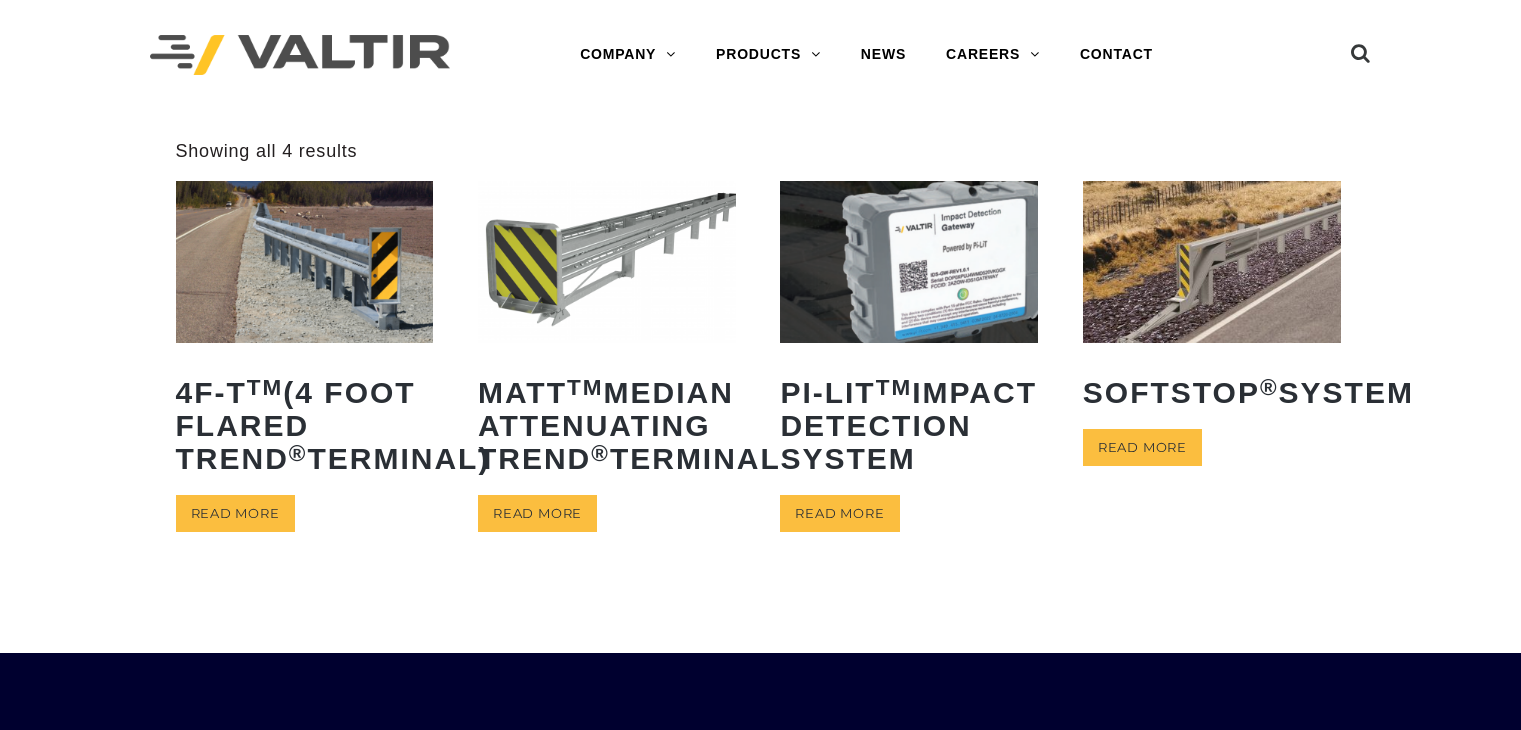 scroll, scrollTop: 0, scrollLeft: 0, axis: both 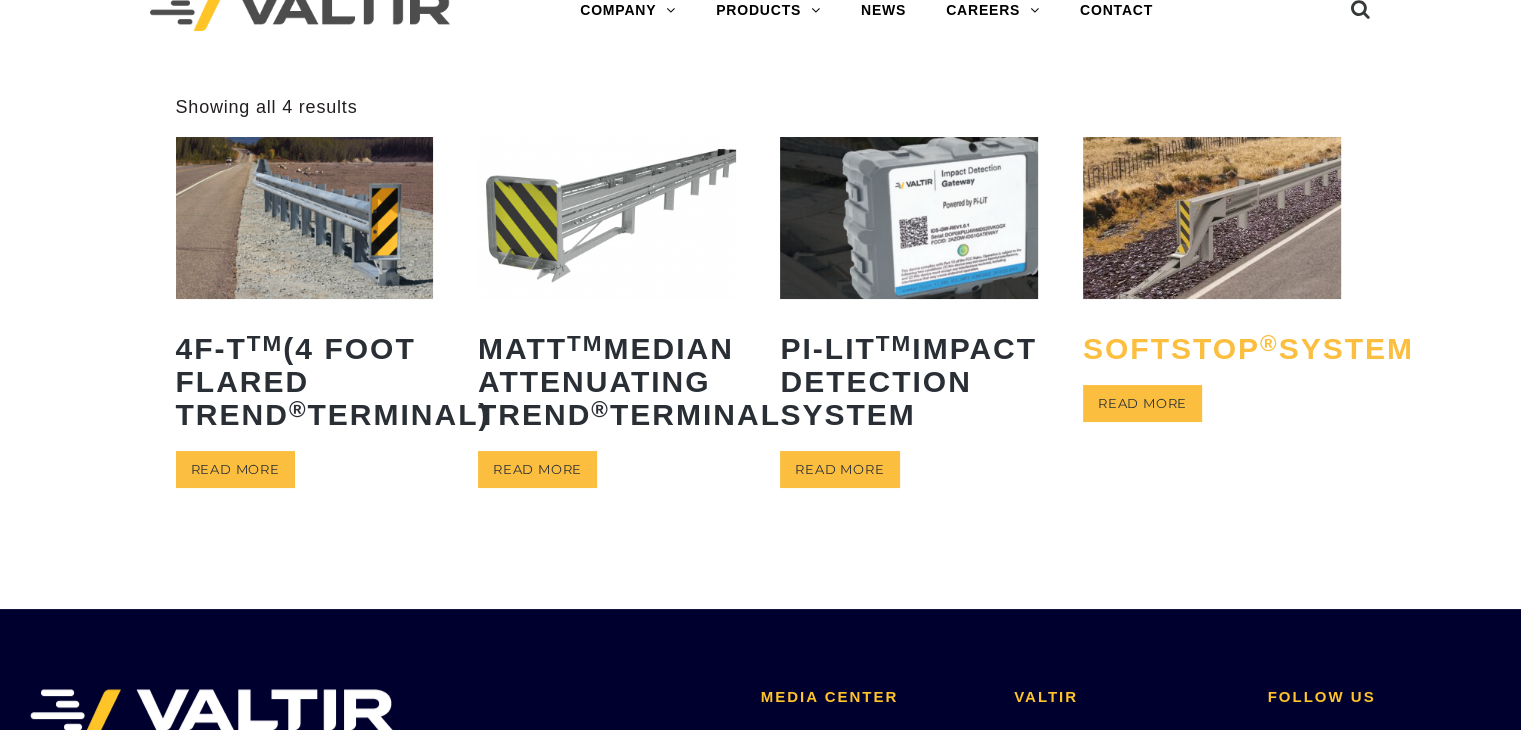 click on "SoftStop ®  System" at bounding box center (1212, 348) 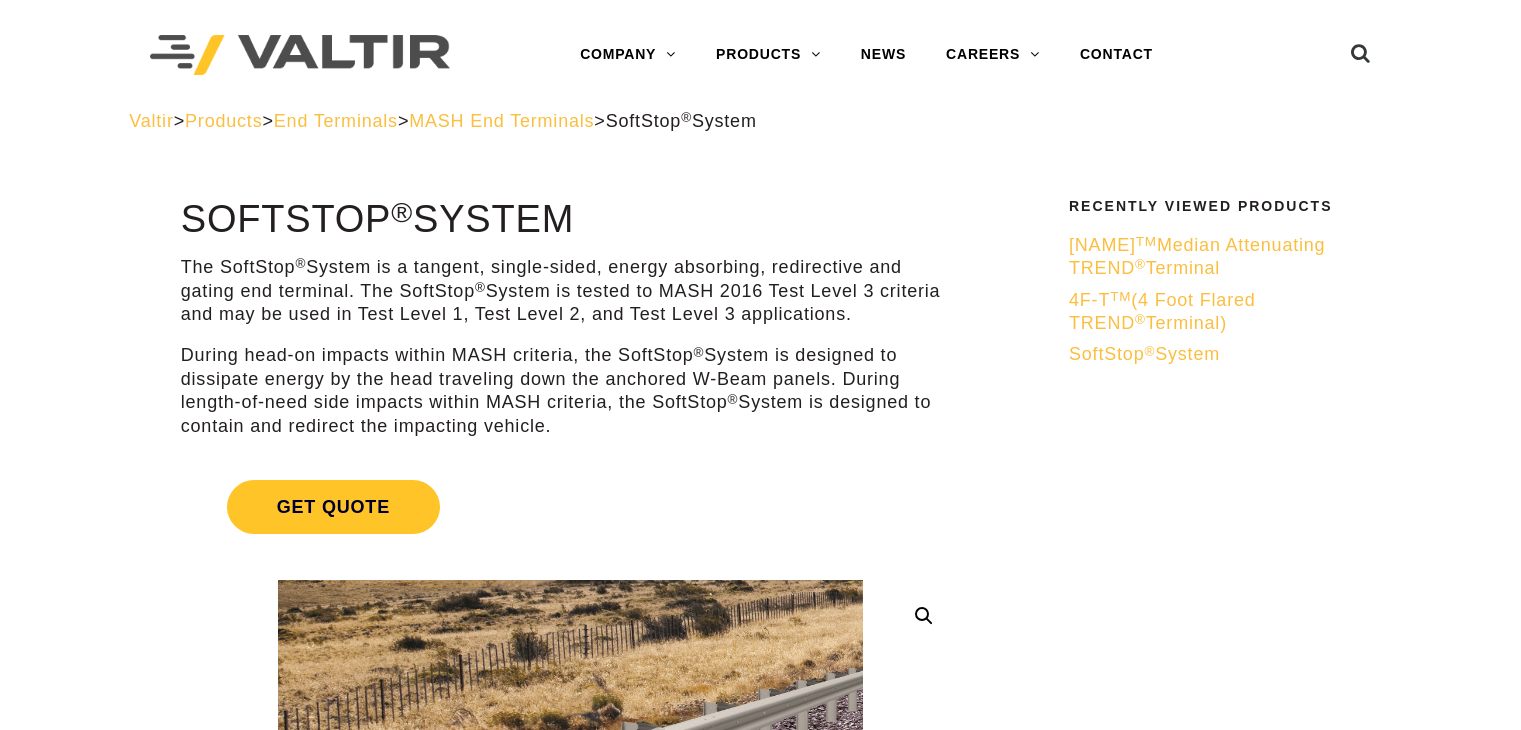 scroll, scrollTop: 0, scrollLeft: 0, axis: both 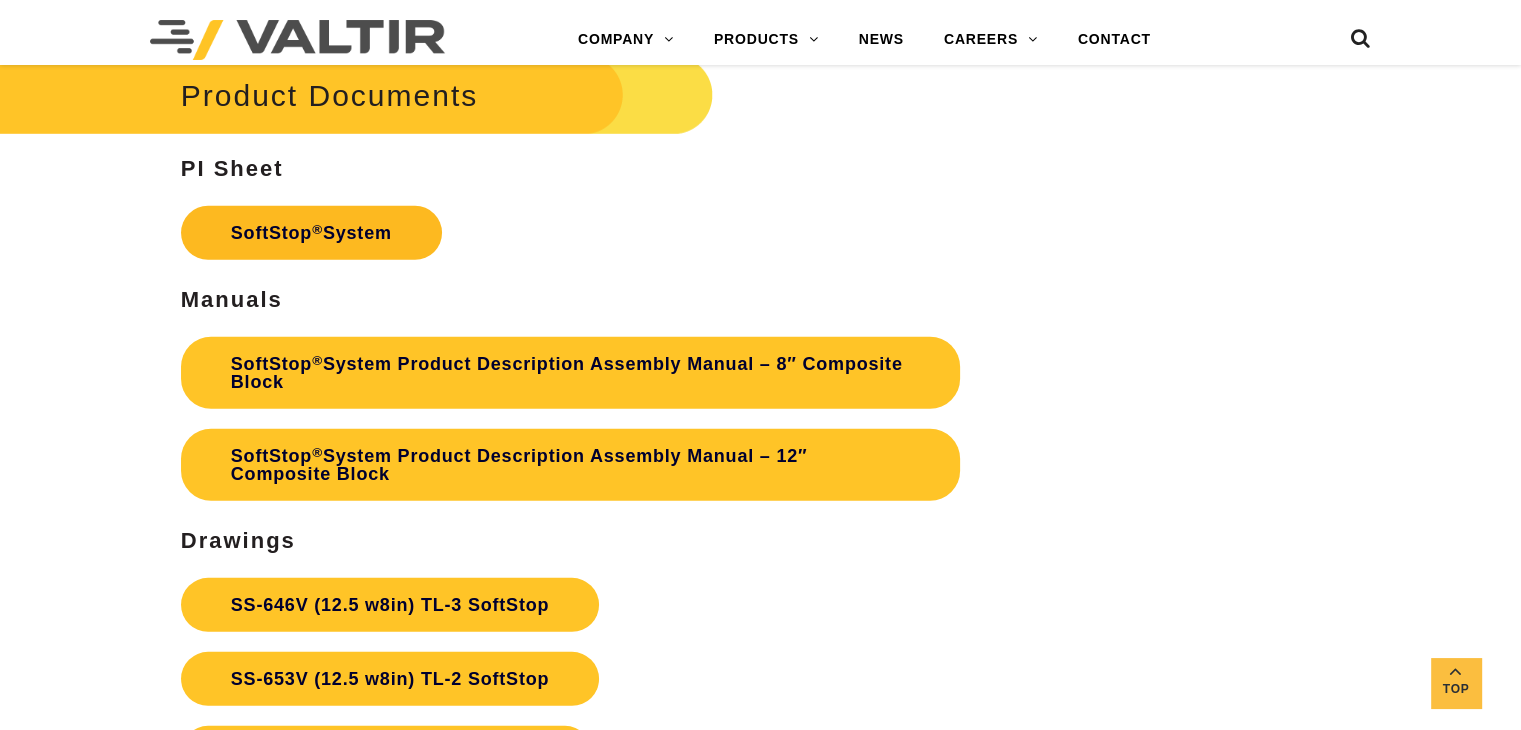 click on "SoftStop ®  System" at bounding box center [311, 233] 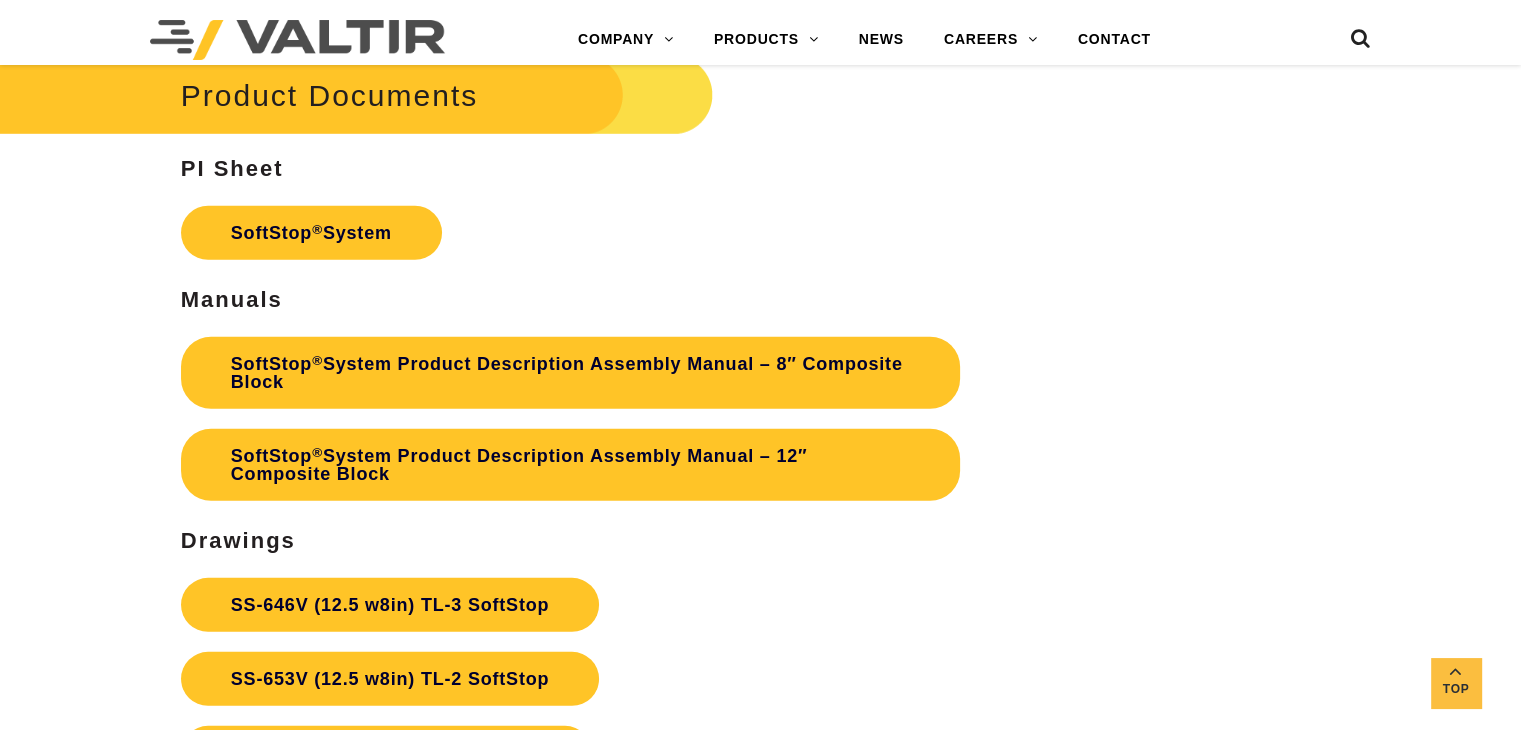 scroll, scrollTop: 5799, scrollLeft: 0, axis: vertical 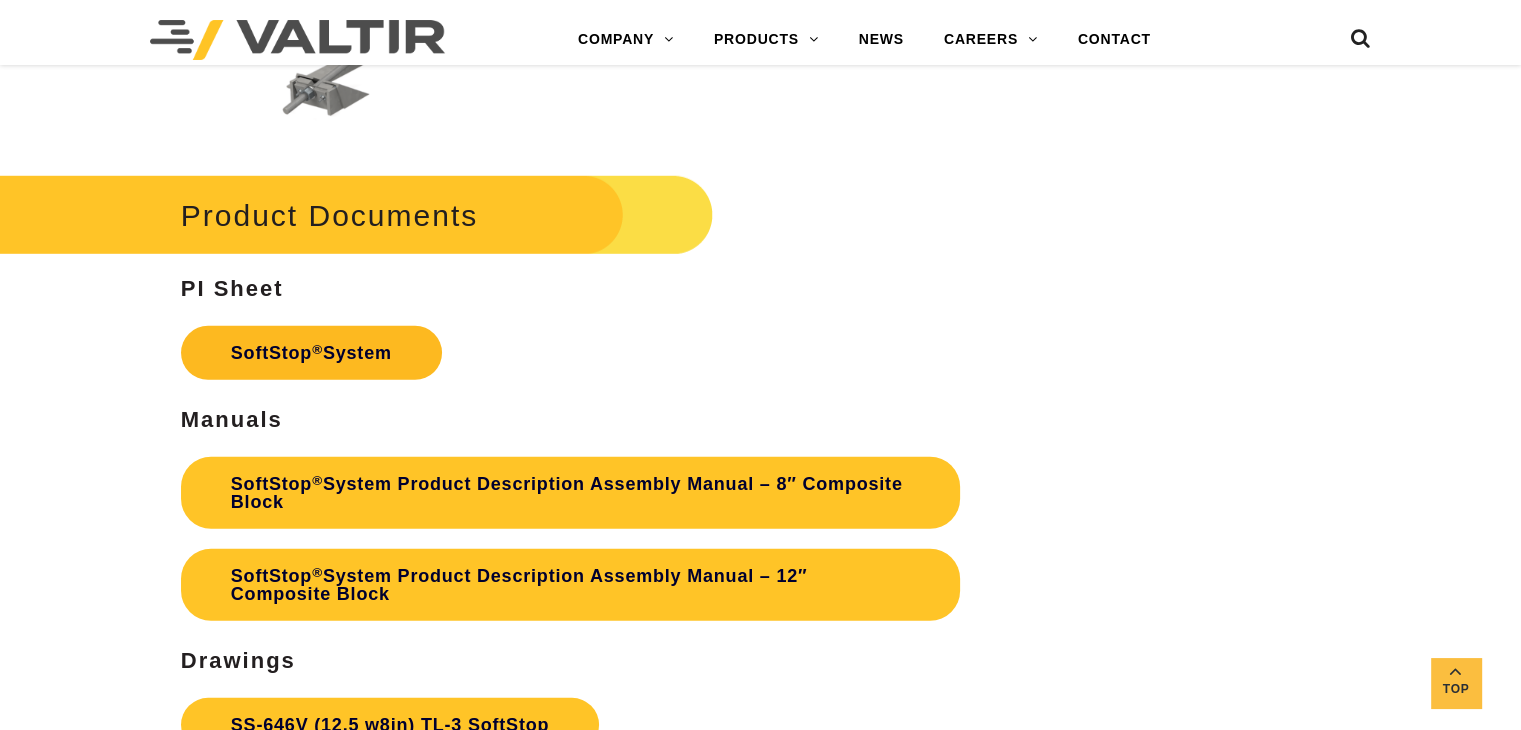 click on "SoftStop ®  System" at bounding box center (311, 353) 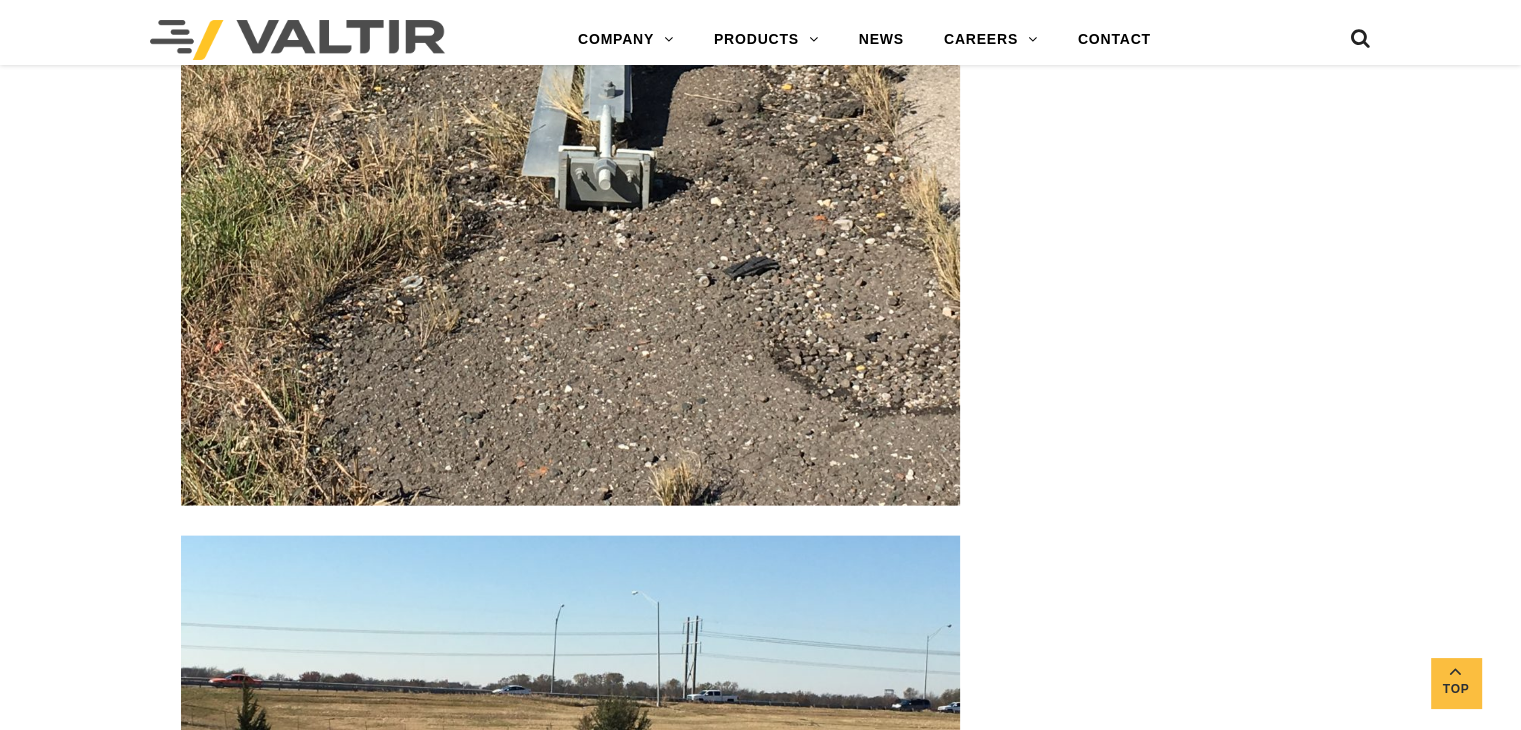 scroll, scrollTop: 4260, scrollLeft: 0, axis: vertical 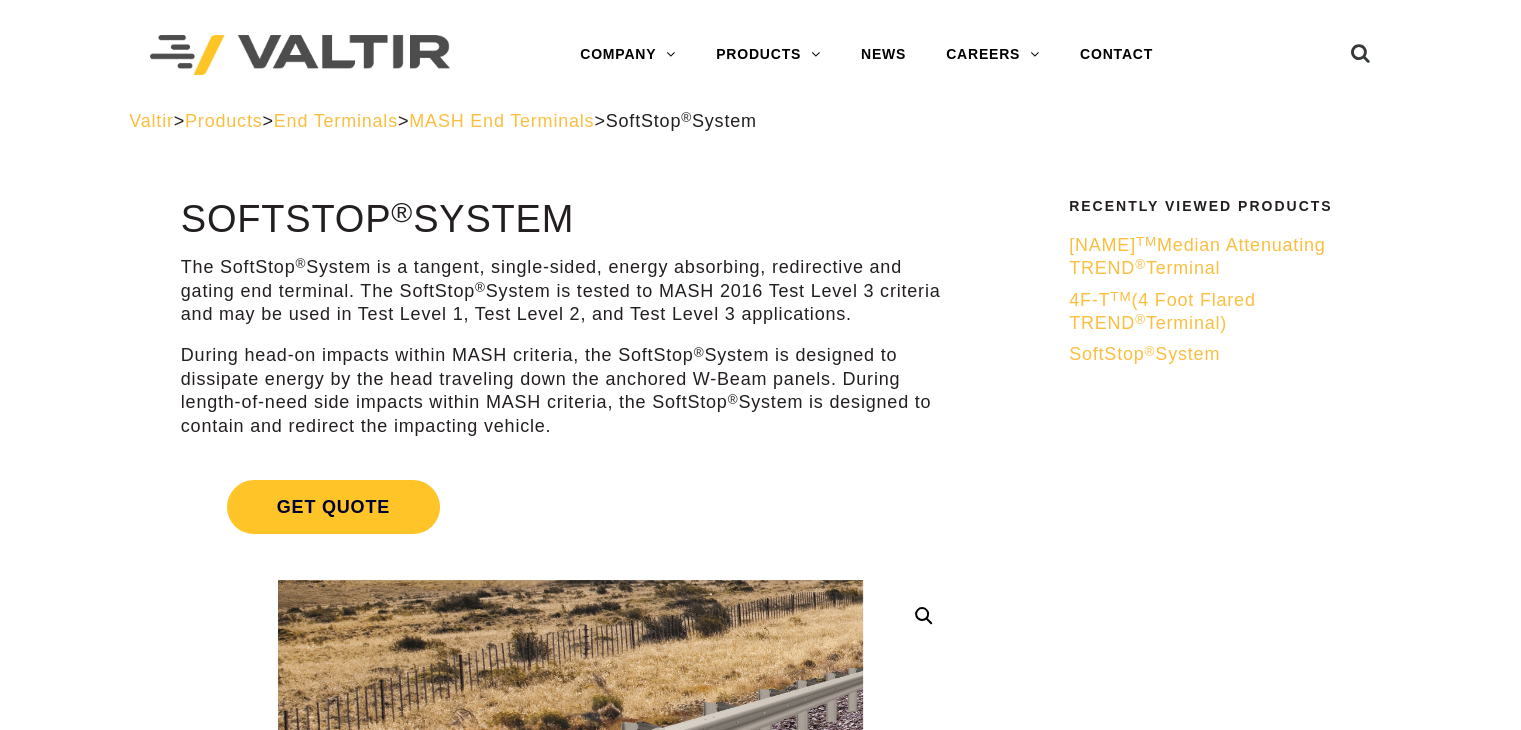 drag, startPoint x: 571, startPoint y: 431, endPoint x: 165, endPoint y: 228, distance: 453.9218 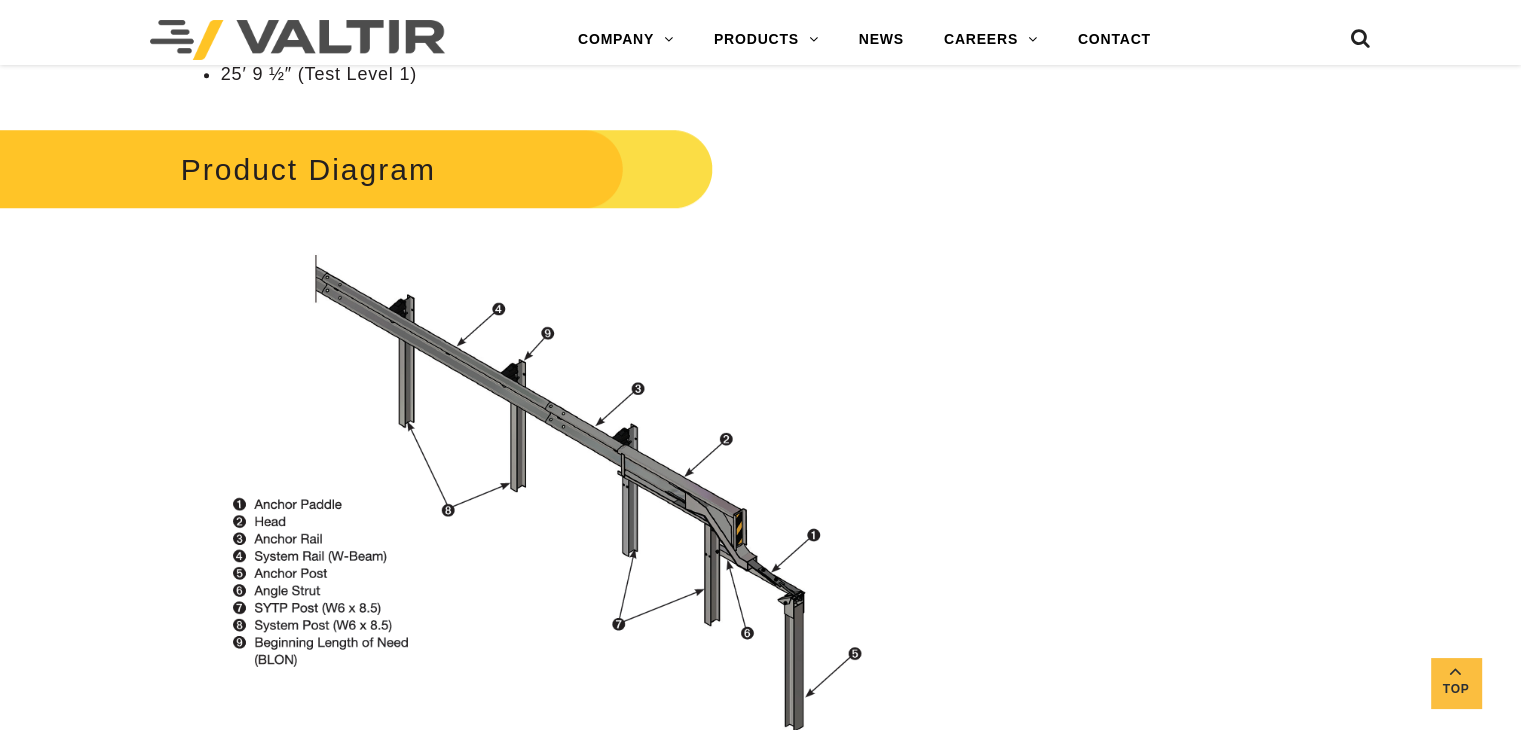 scroll, scrollTop: 1600, scrollLeft: 0, axis: vertical 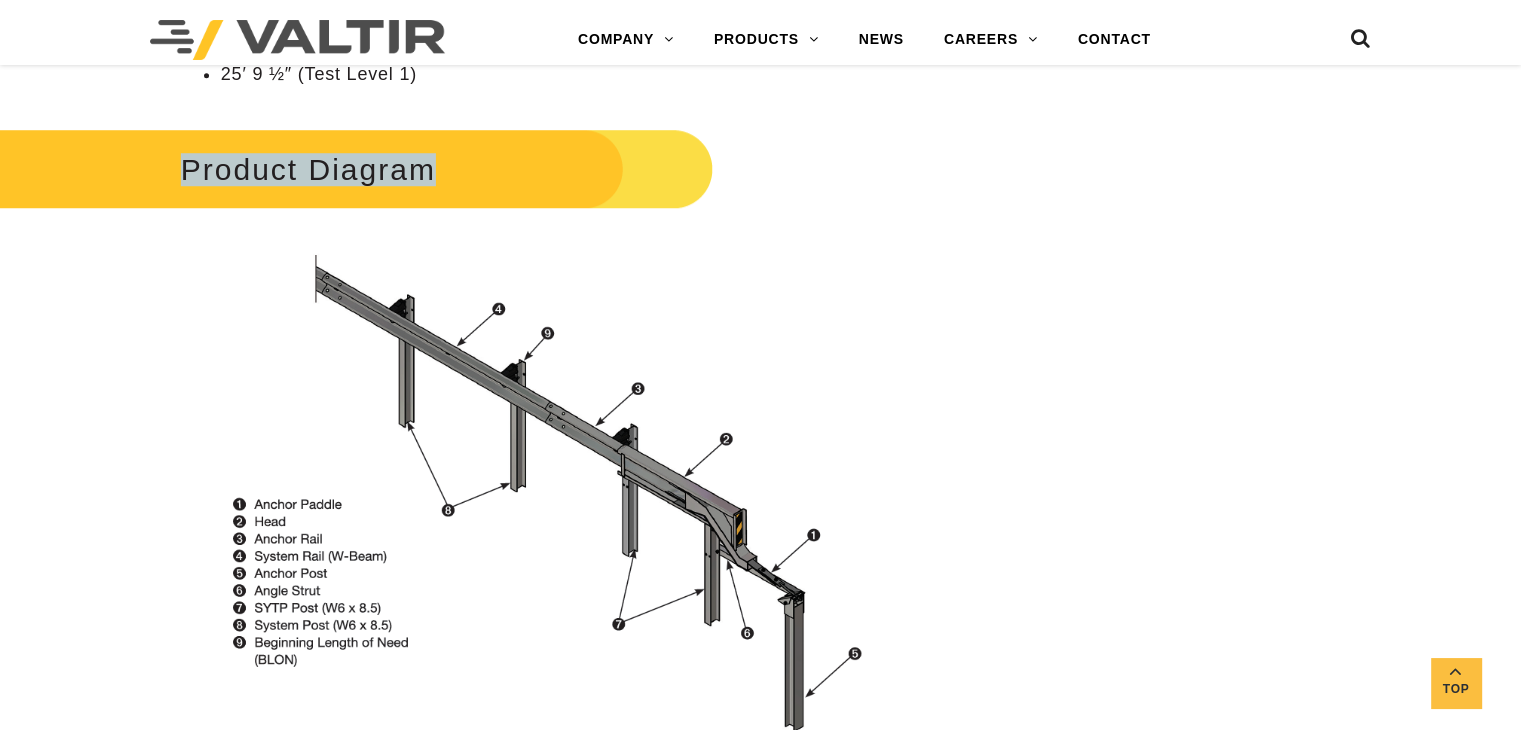drag, startPoint x: 435, startPoint y: 173, endPoint x: 187, endPoint y: 178, distance: 248.0504 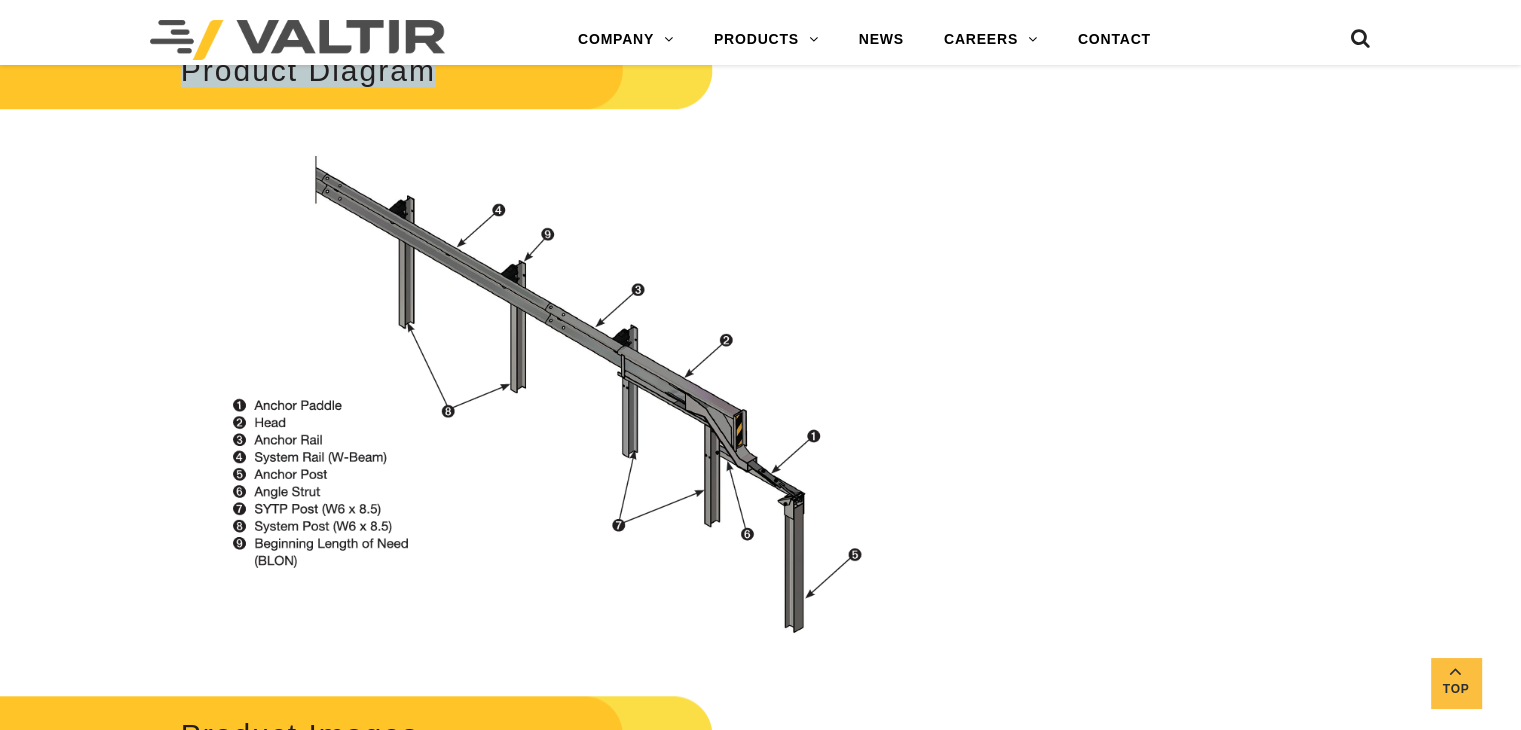 click at bounding box center (570, 398) 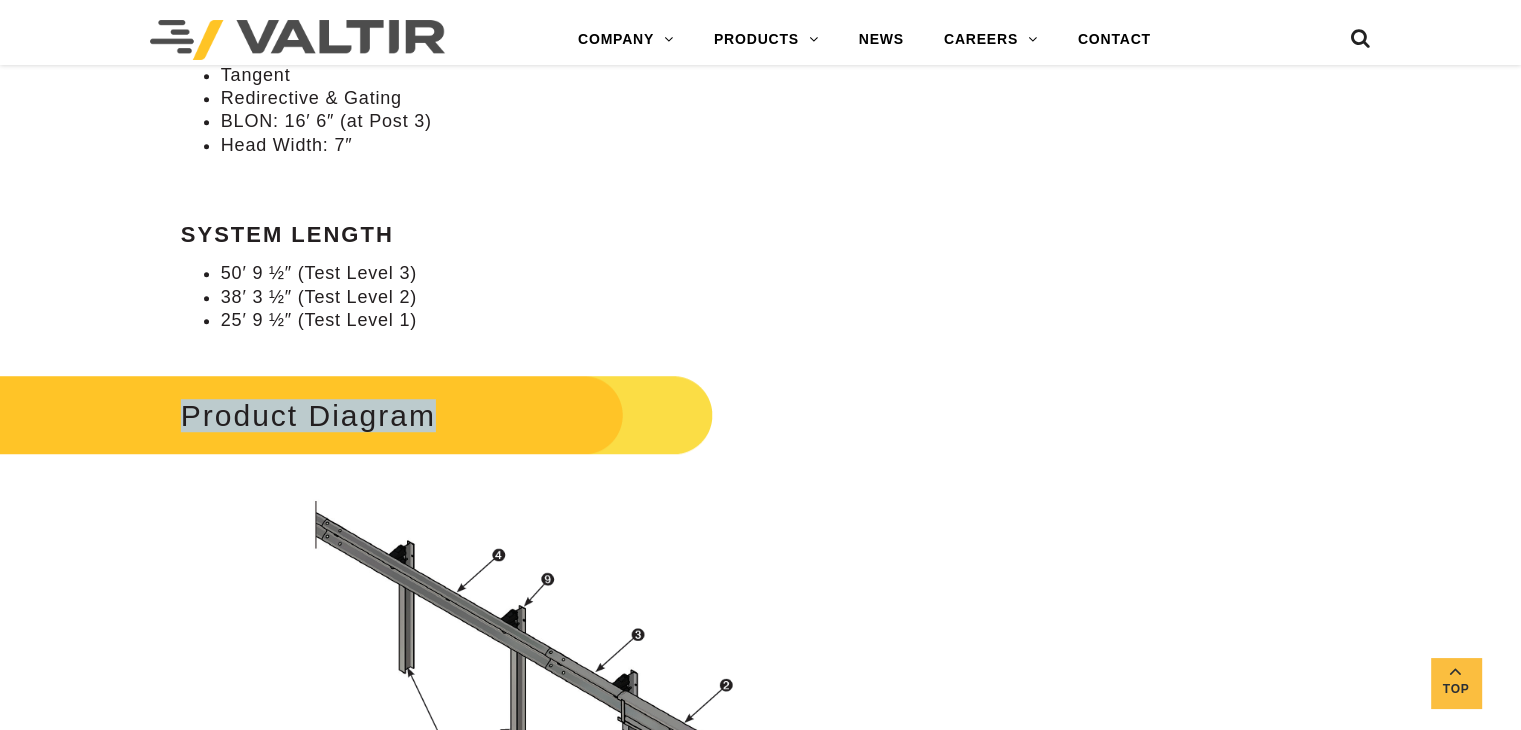 scroll, scrollTop: 1299, scrollLeft: 0, axis: vertical 